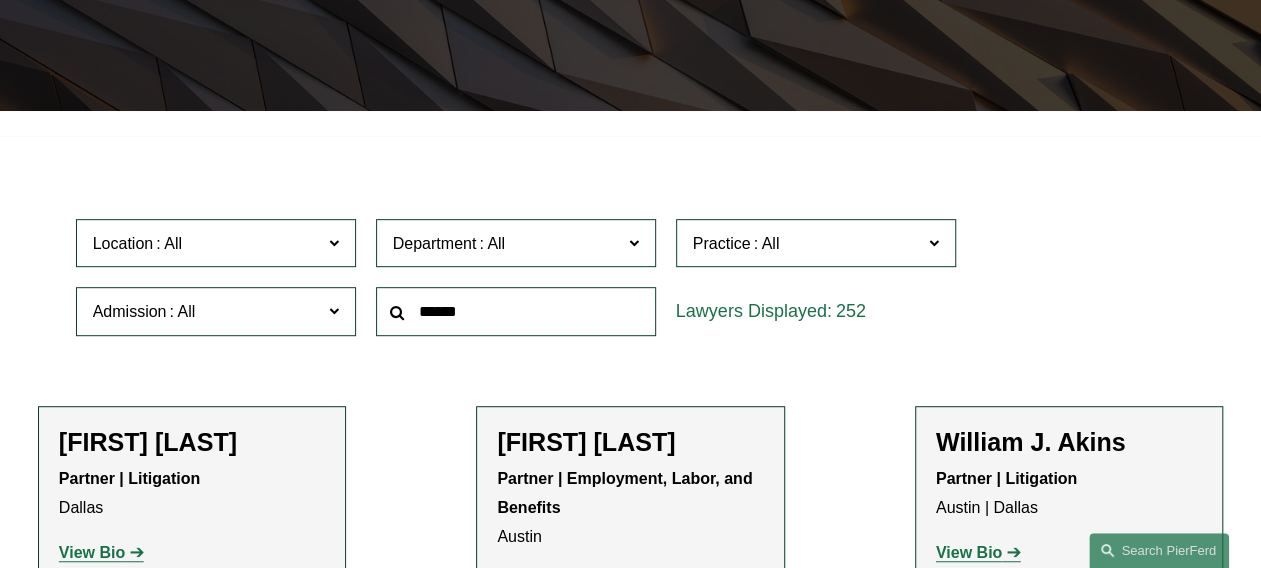 scroll, scrollTop: 400, scrollLeft: 0, axis: vertical 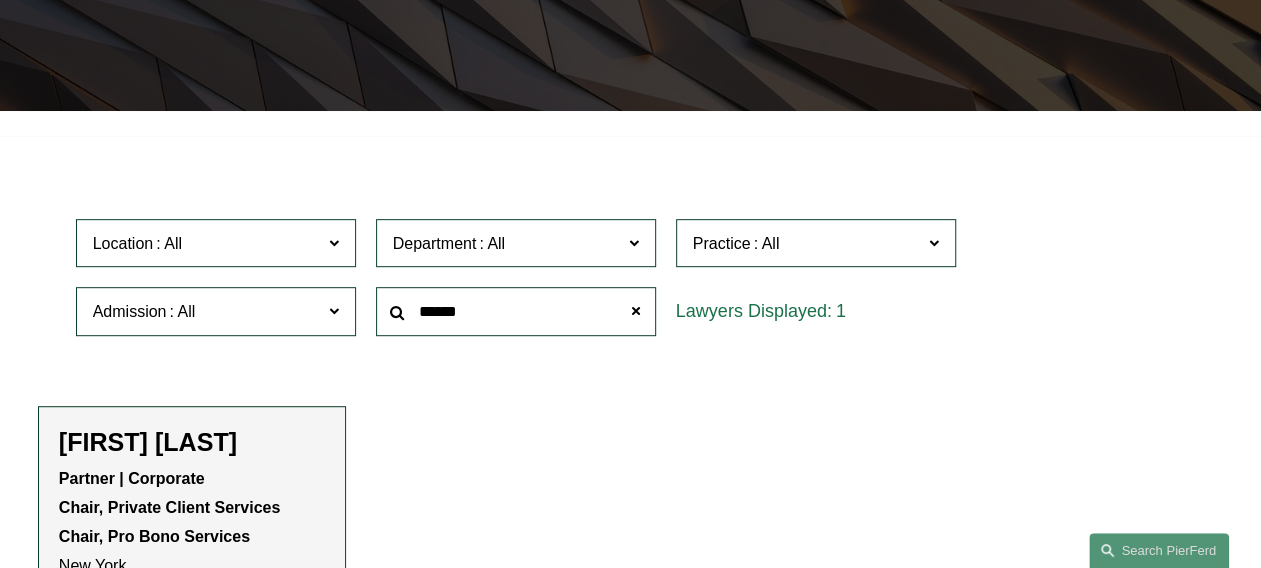 type on "******" 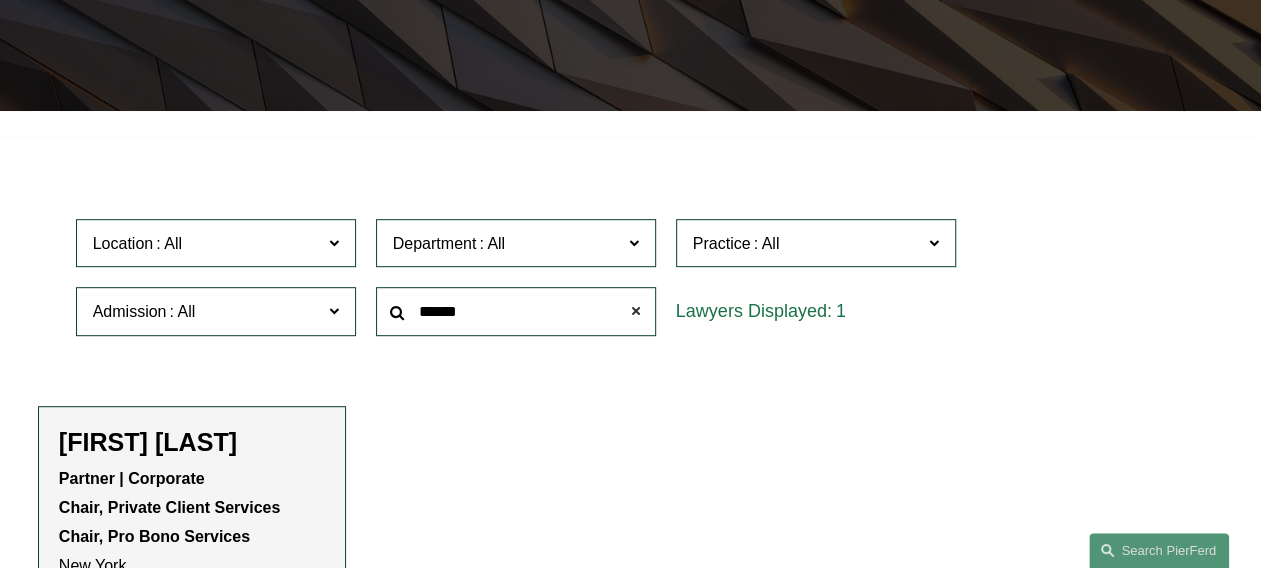 click 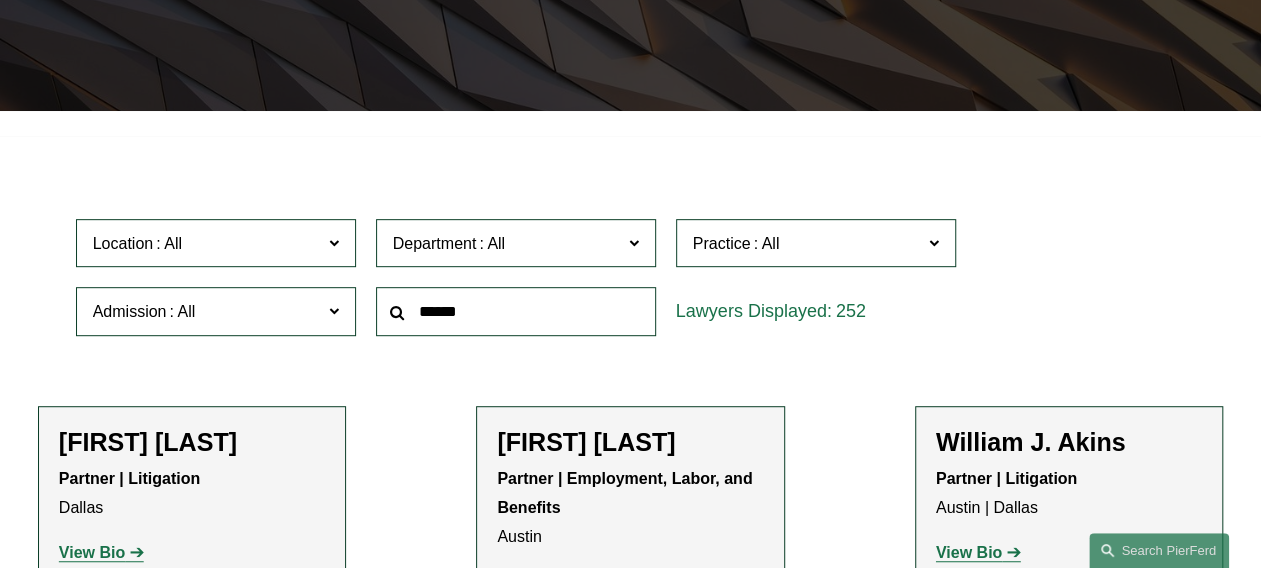 click 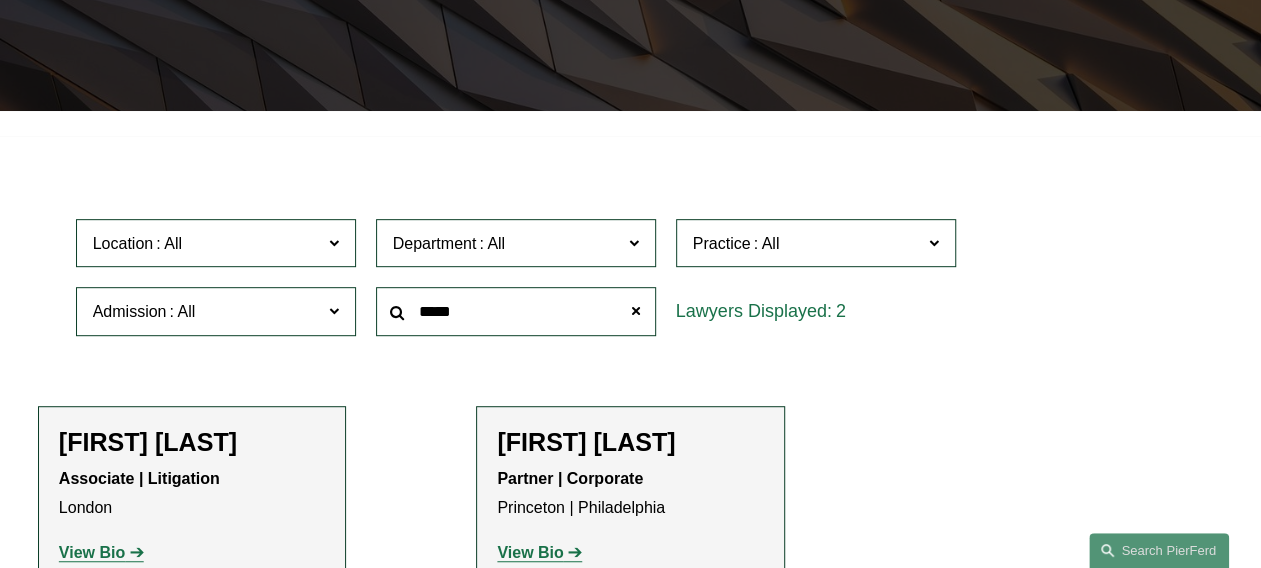 type on "****" 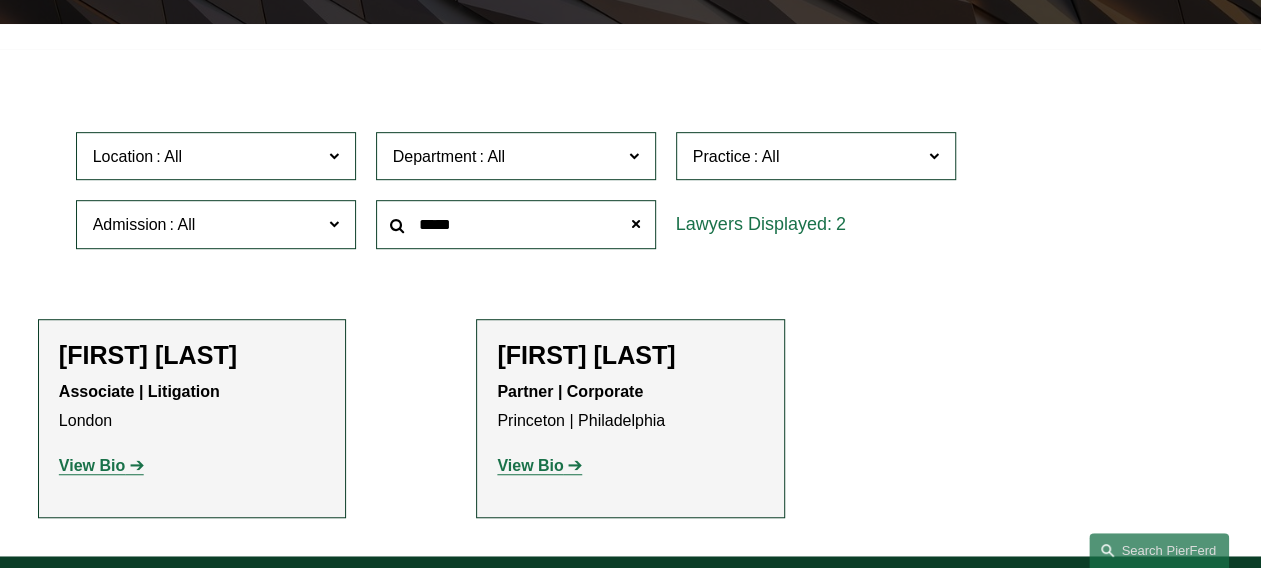 scroll, scrollTop: 600, scrollLeft: 0, axis: vertical 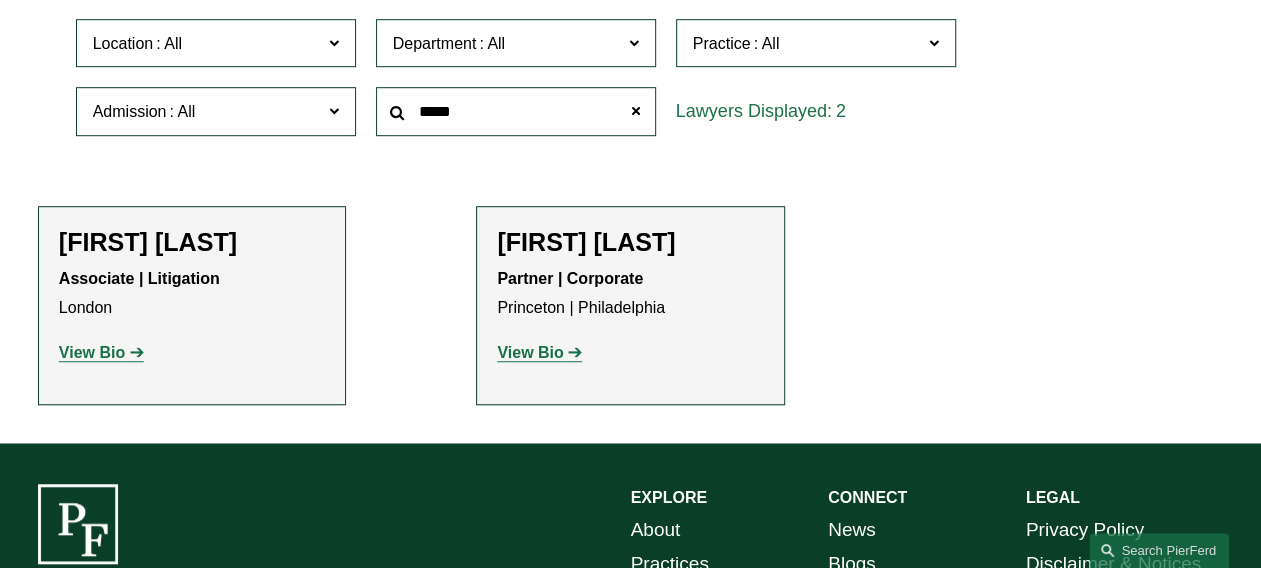 click on "View Bio" 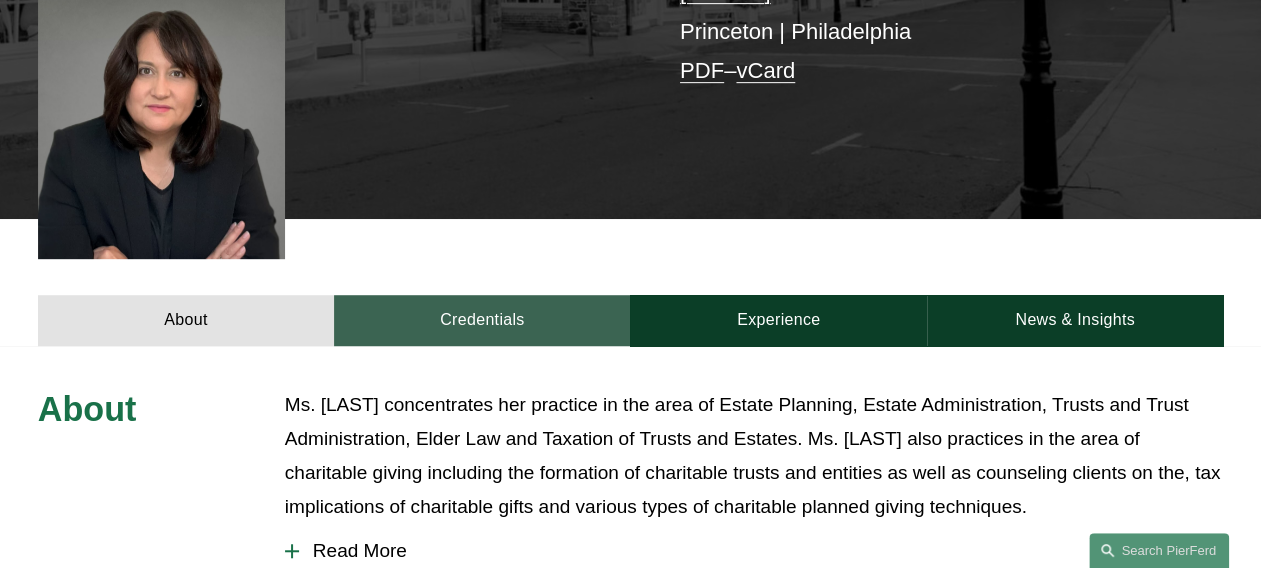 scroll, scrollTop: 0, scrollLeft: 0, axis: both 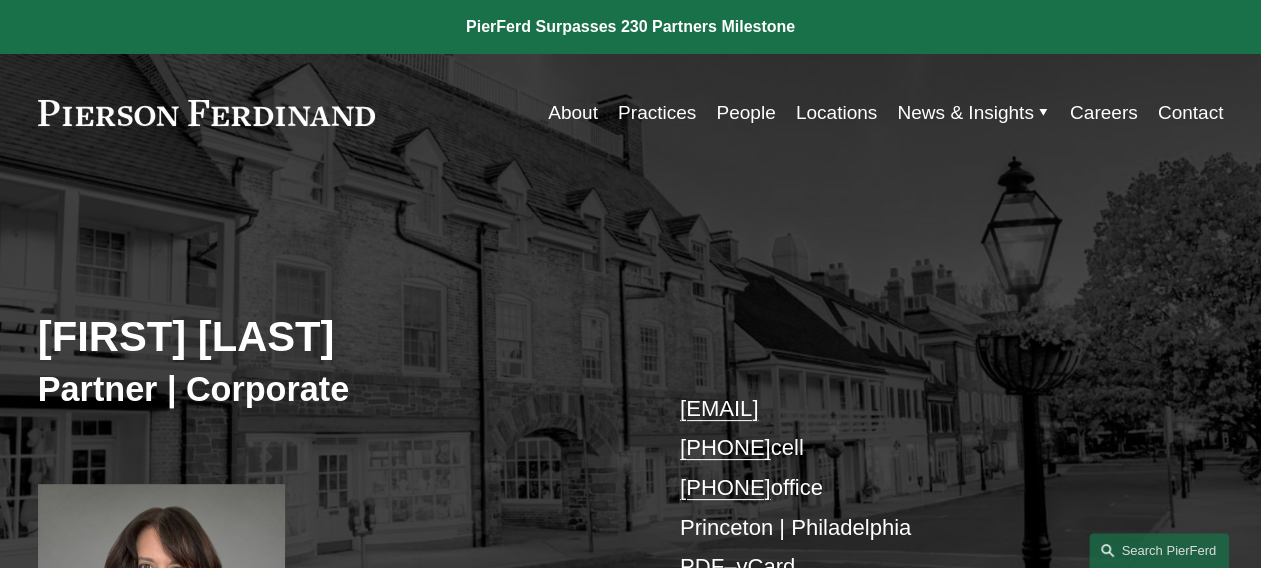 click on "People" at bounding box center [745, 113] 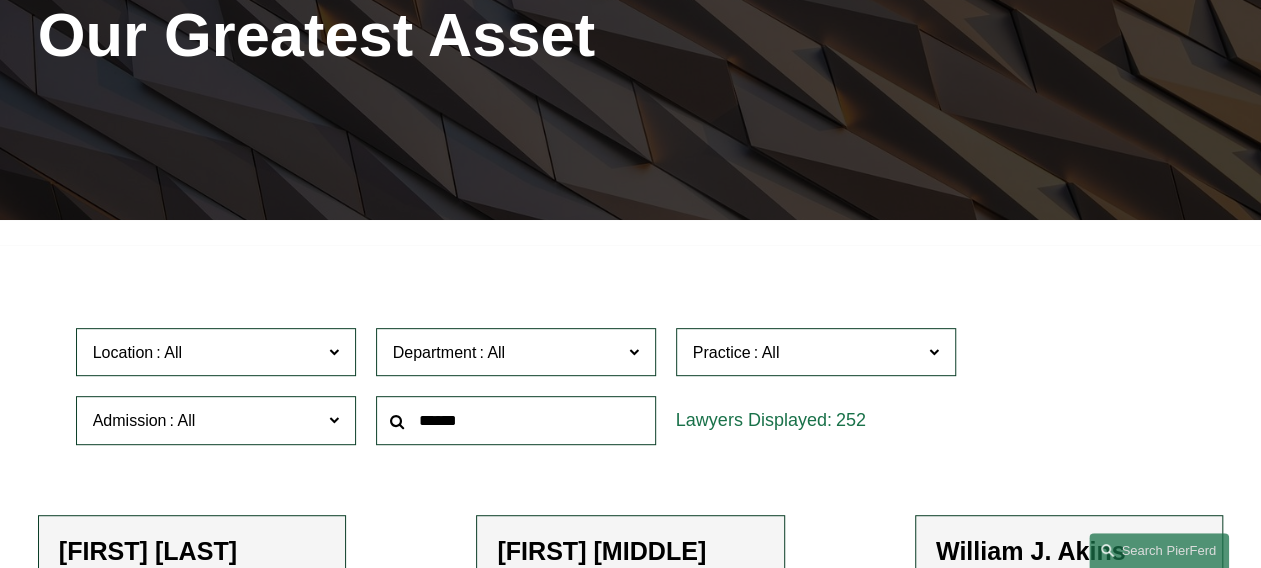 scroll, scrollTop: 300, scrollLeft: 0, axis: vertical 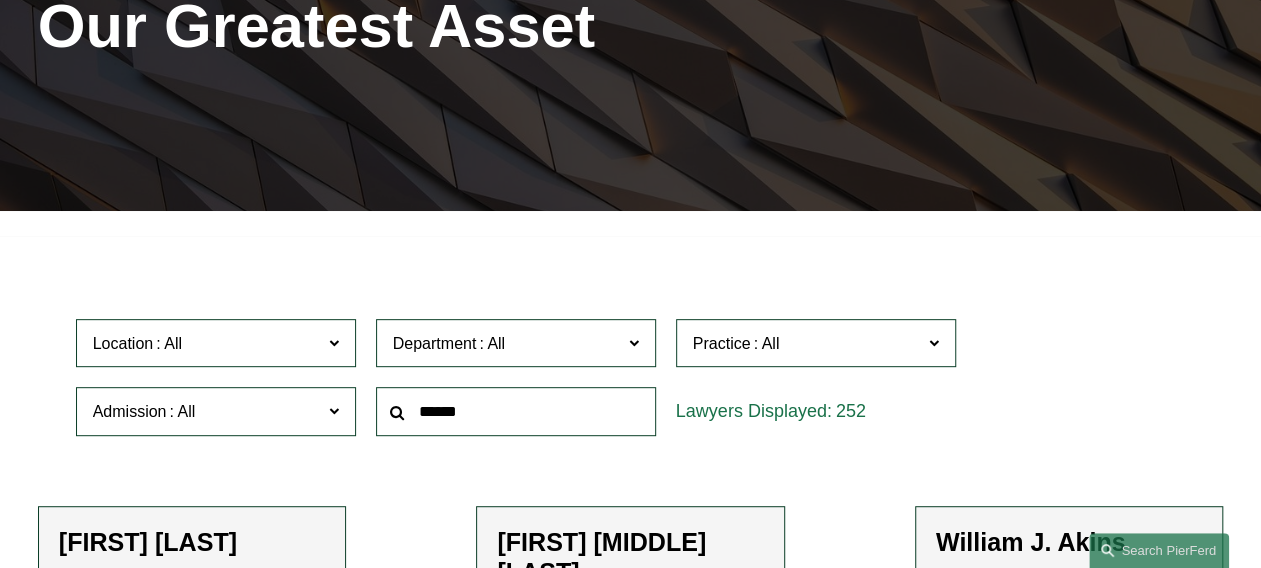 click 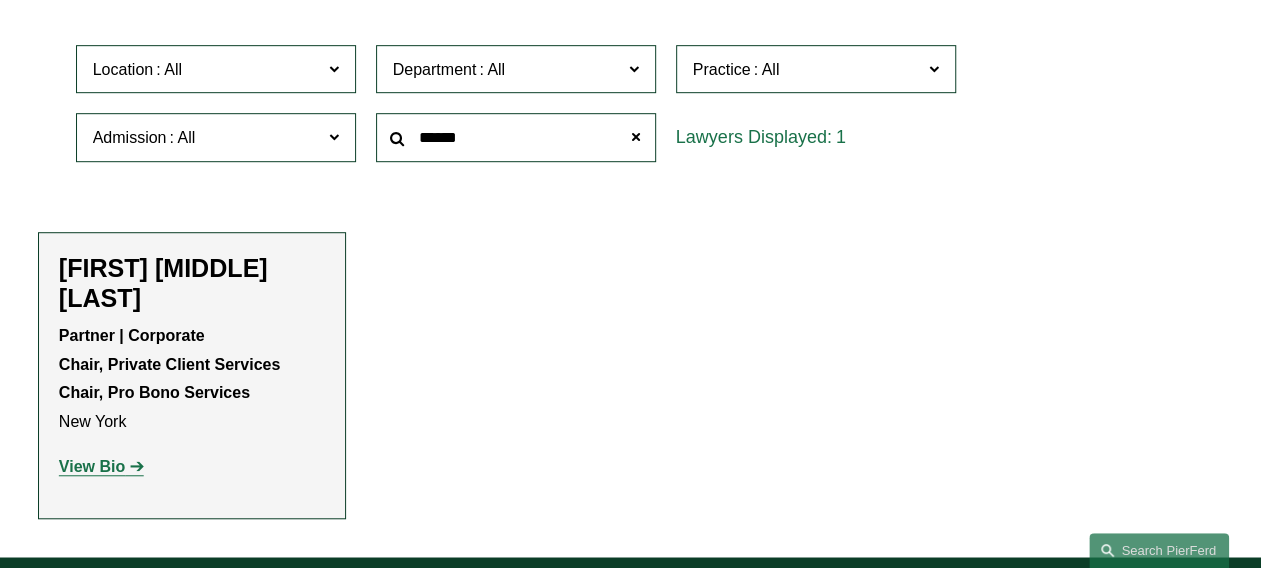 scroll, scrollTop: 600, scrollLeft: 0, axis: vertical 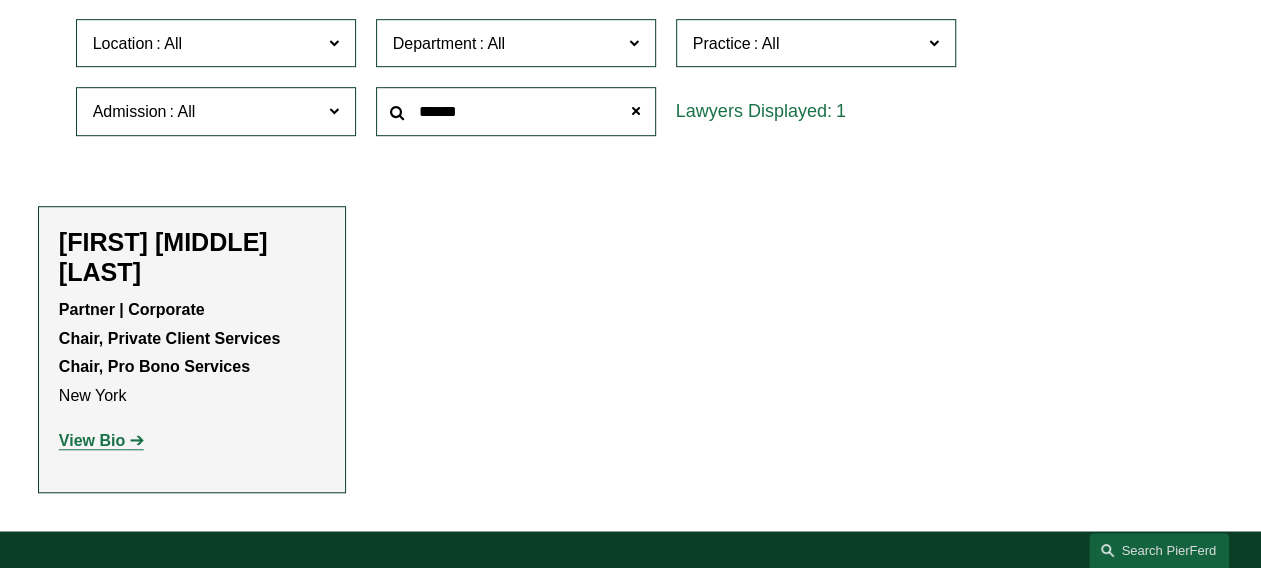 type on "******" 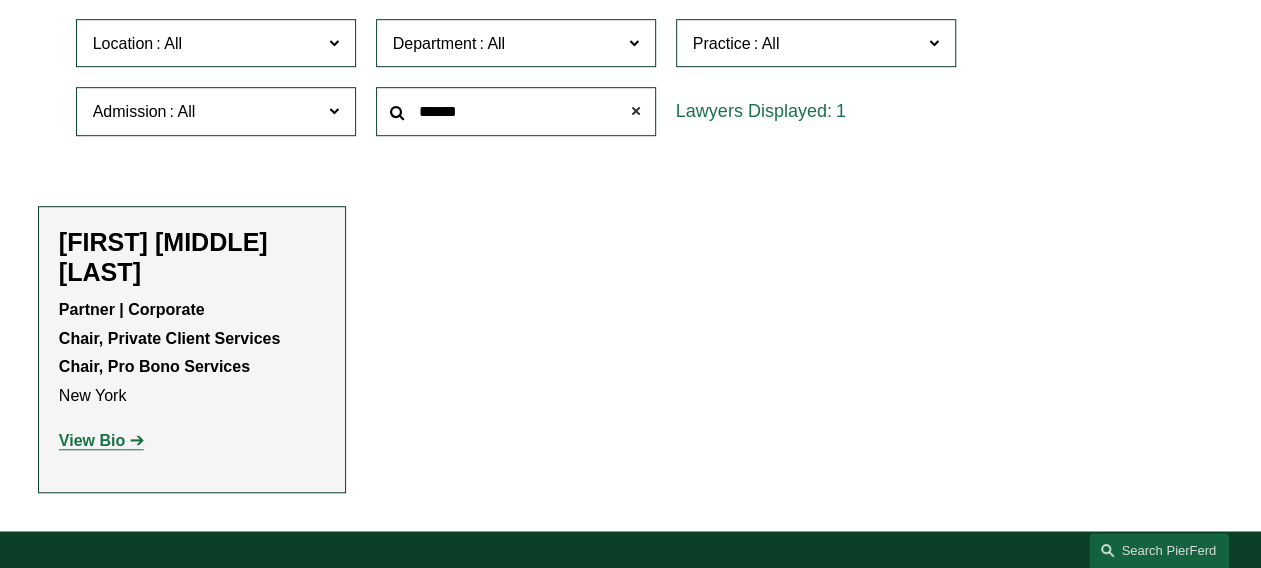 click 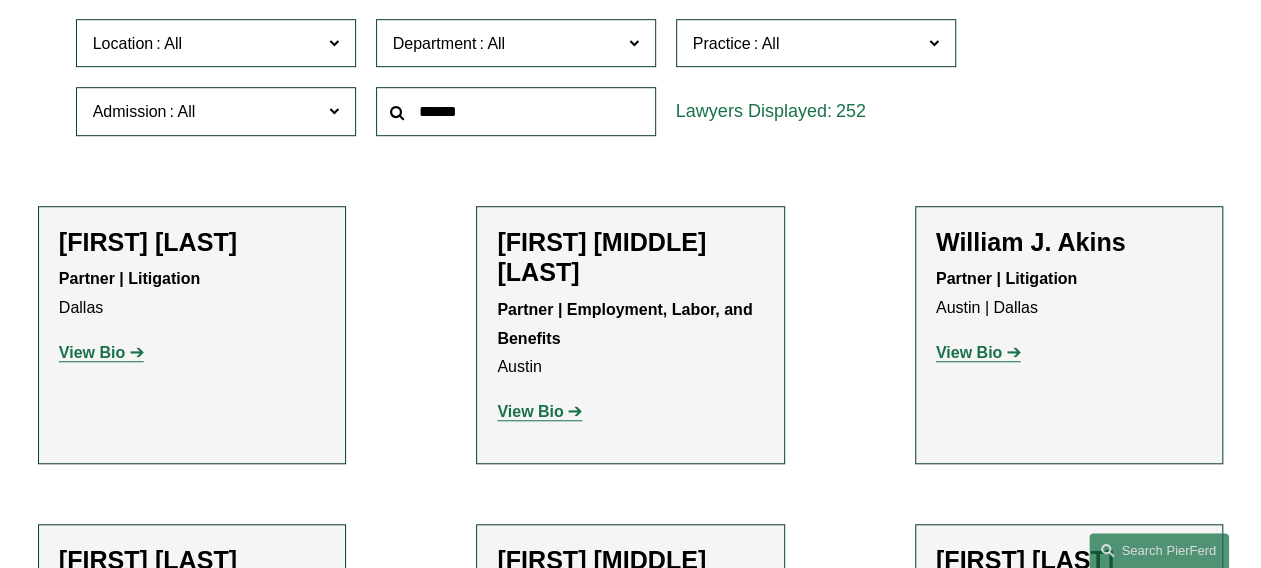 click 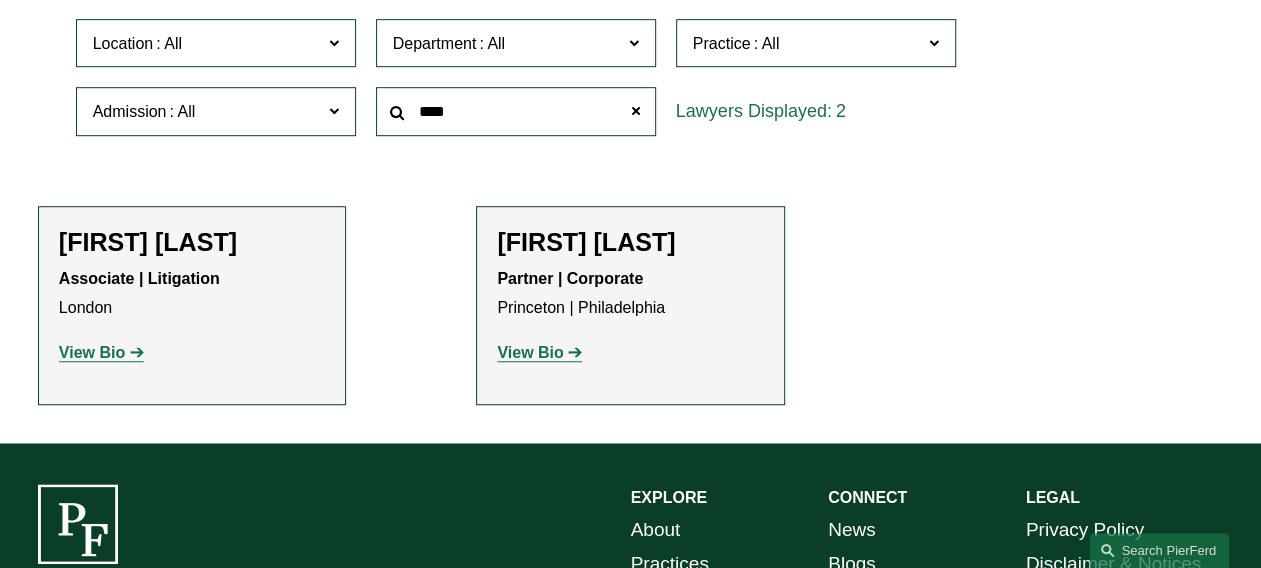 click on "View Bio" 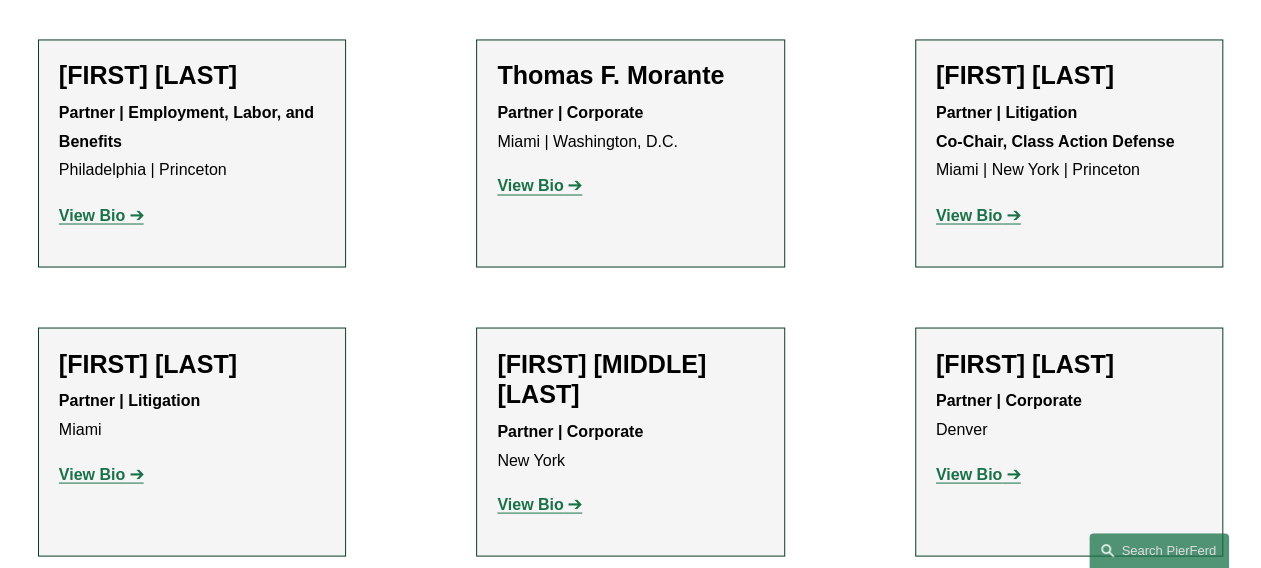 scroll, scrollTop: 1800, scrollLeft: 0, axis: vertical 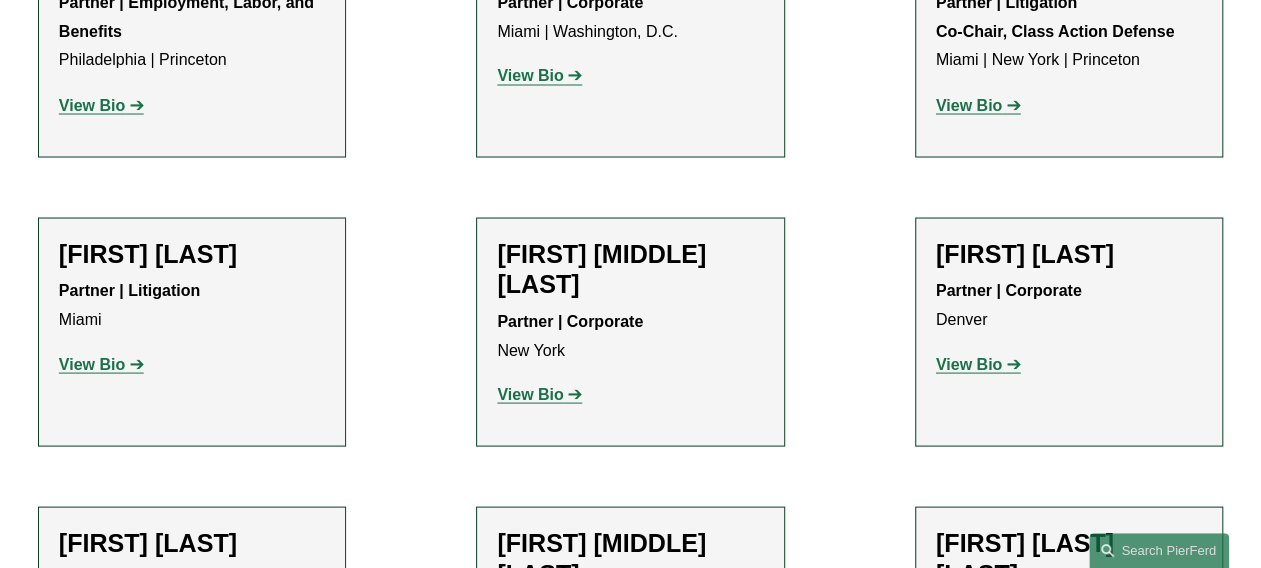 type on "****" 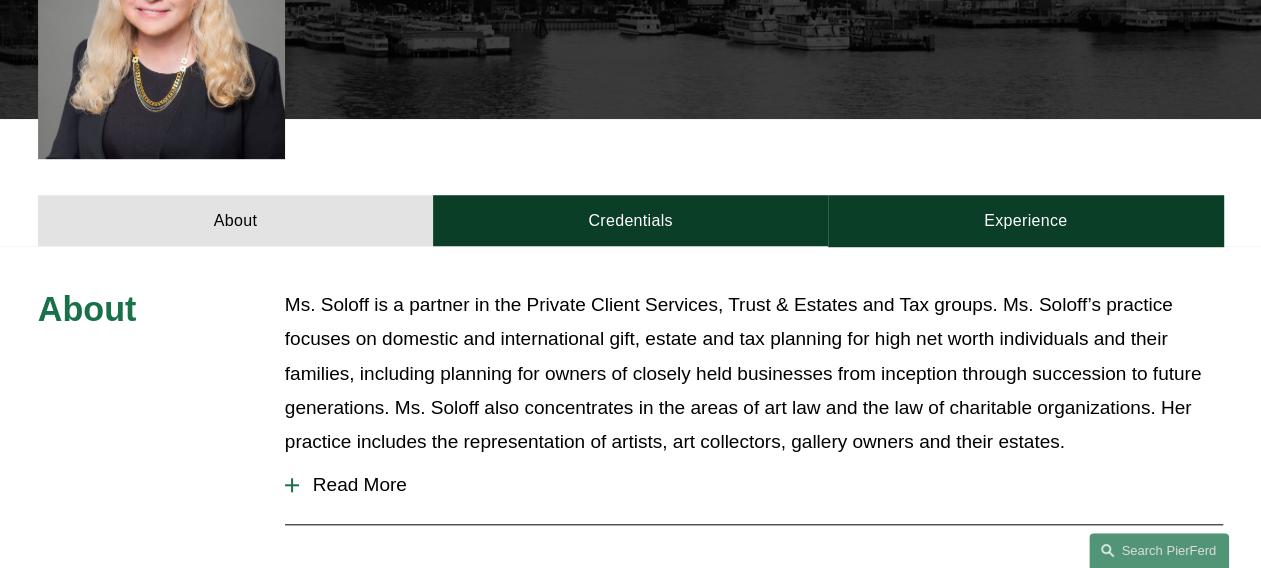 scroll, scrollTop: 700, scrollLeft: 0, axis: vertical 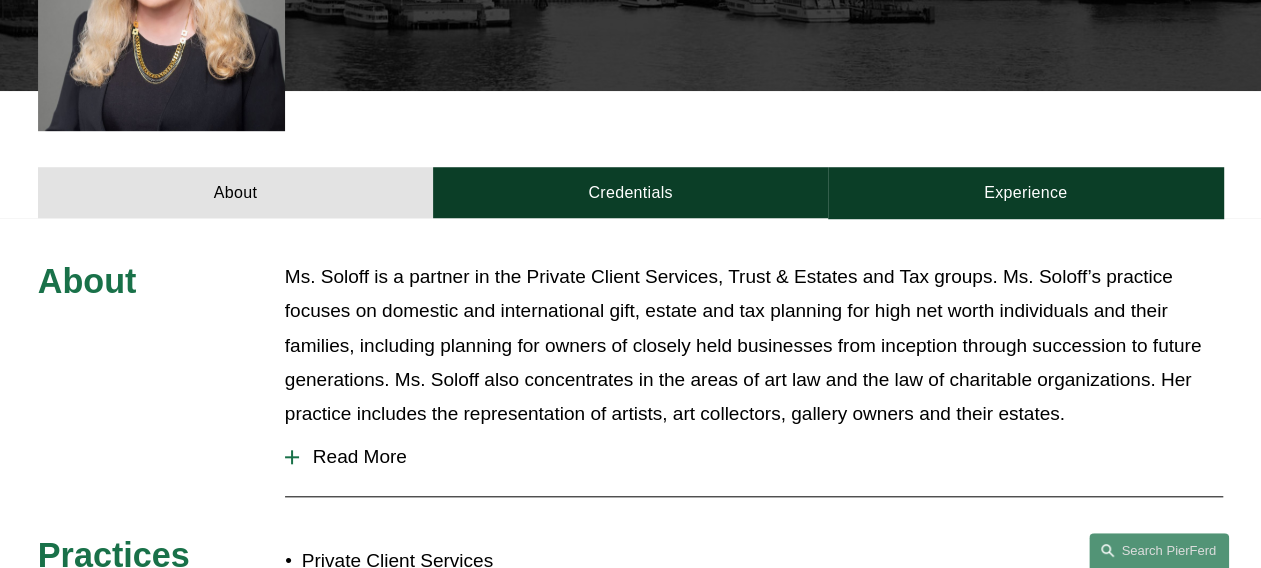 click at bounding box center [292, 457] 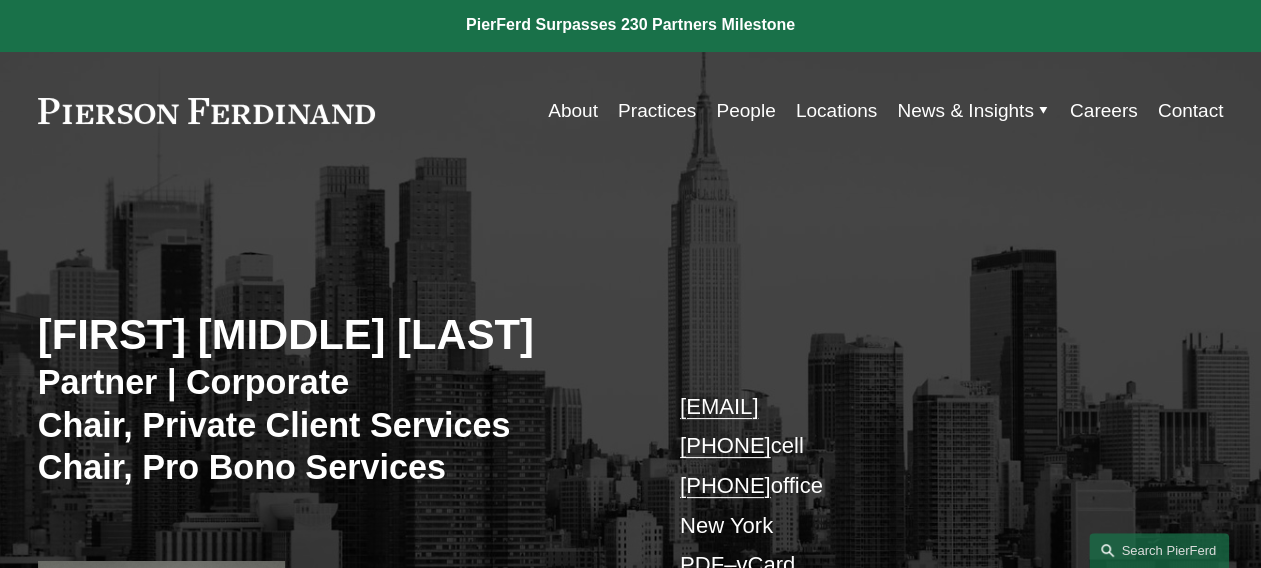 scroll, scrollTop: 0, scrollLeft: 0, axis: both 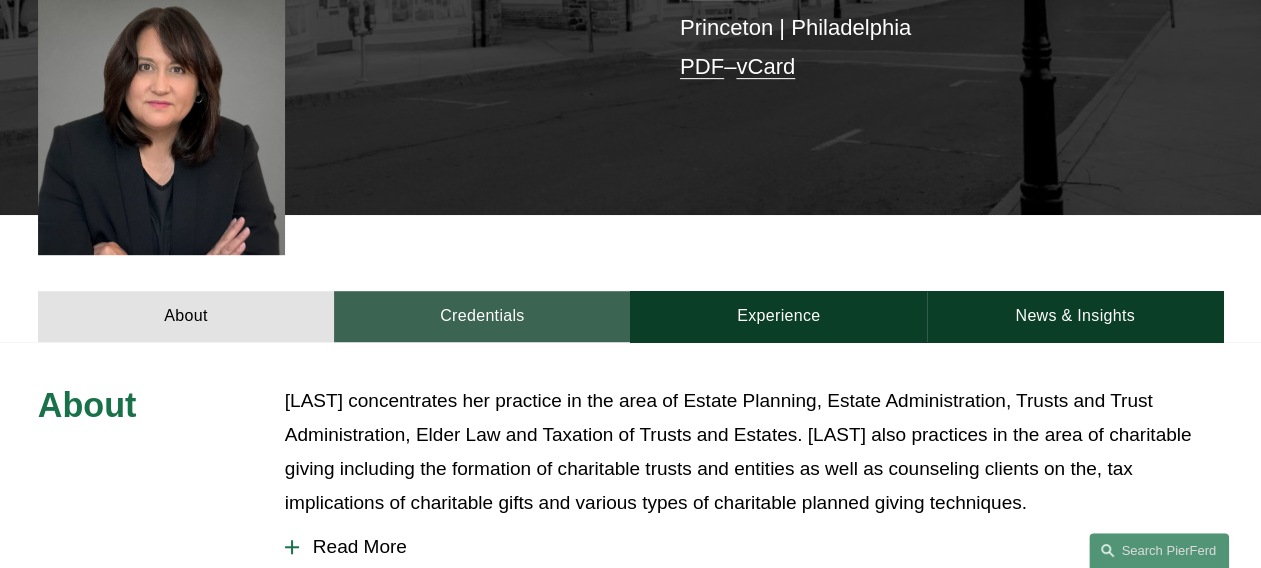 click on "Credentials" at bounding box center (482, 316) 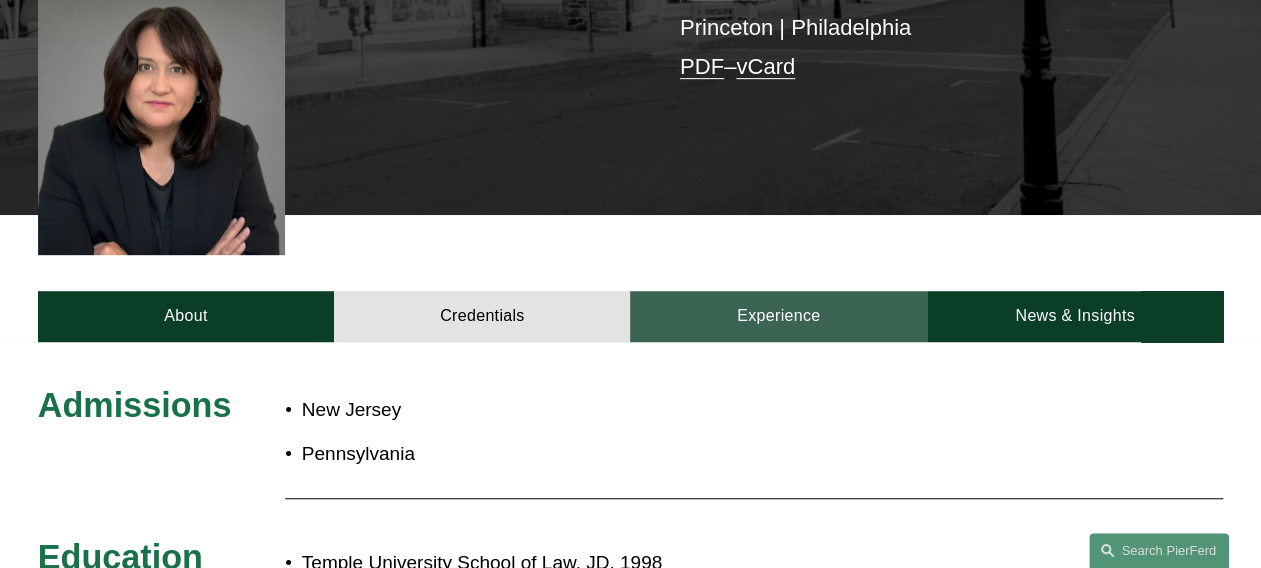 click on "Experience" at bounding box center (778, 316) 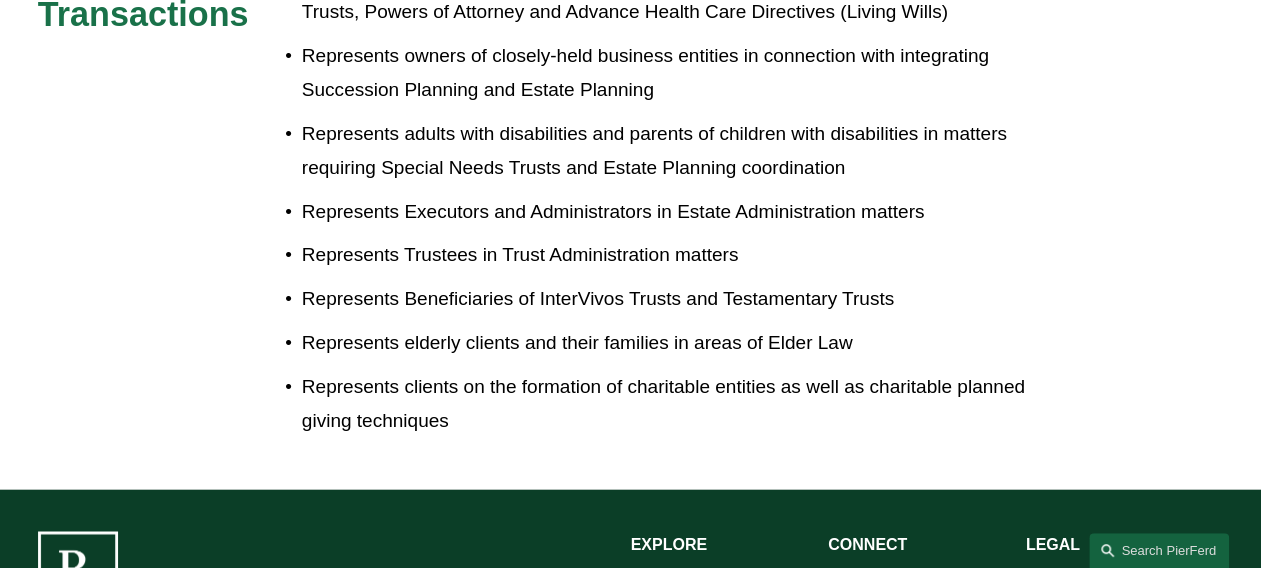 scroll, scrollTop: 1200, scrollLeft: 0, axis: vertical 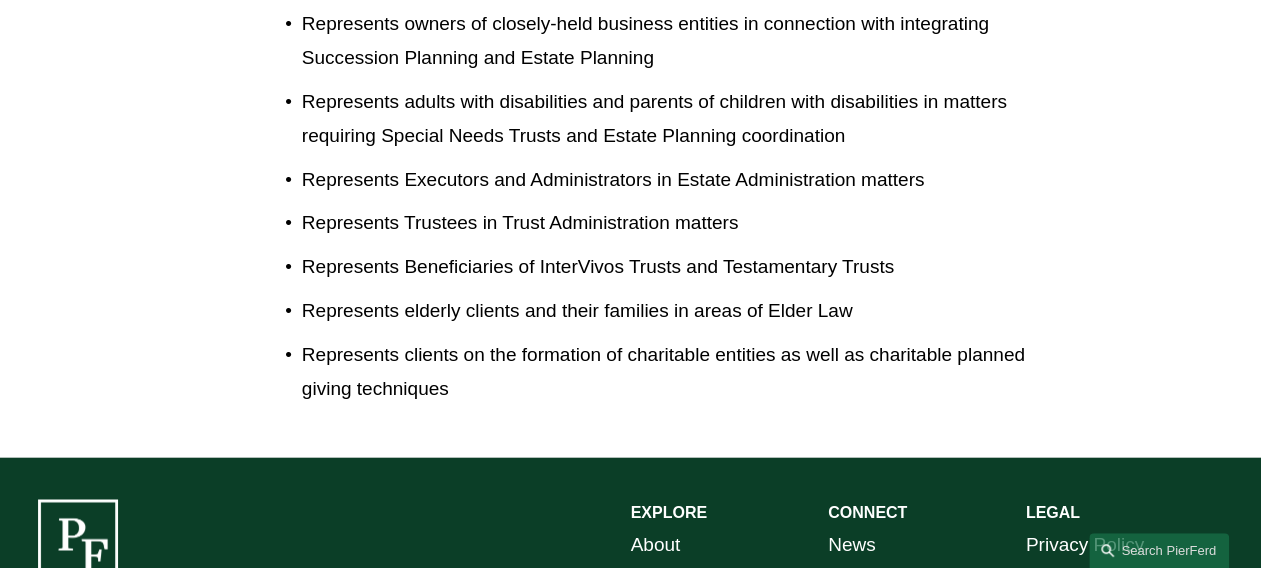 click on "Represents individuals in all aspects of estate planning, including the preparation of Wills, Trusts, Powers of Attorney and Advance Health Care Directives (Living Wills) Represents owners of closely-held business entities in connection with integrating Succession Planning and Estate Planning Represents adults with disabilities and parents of children with disabilities in matters requiring Special Needs Trusts and Estate Planning coordination Represents Executors and Administrators in Estate Administration matters Represents Trustees in Trust Administration matters Represents Beneficiaries of InterVivos Trusts and Testamentary Trusts Represents elderly clients and their families in areas of Elder Law Represents clients on the formation of charitable entities as well as charitable planned giving techniques" at bounding box center [680, 167] 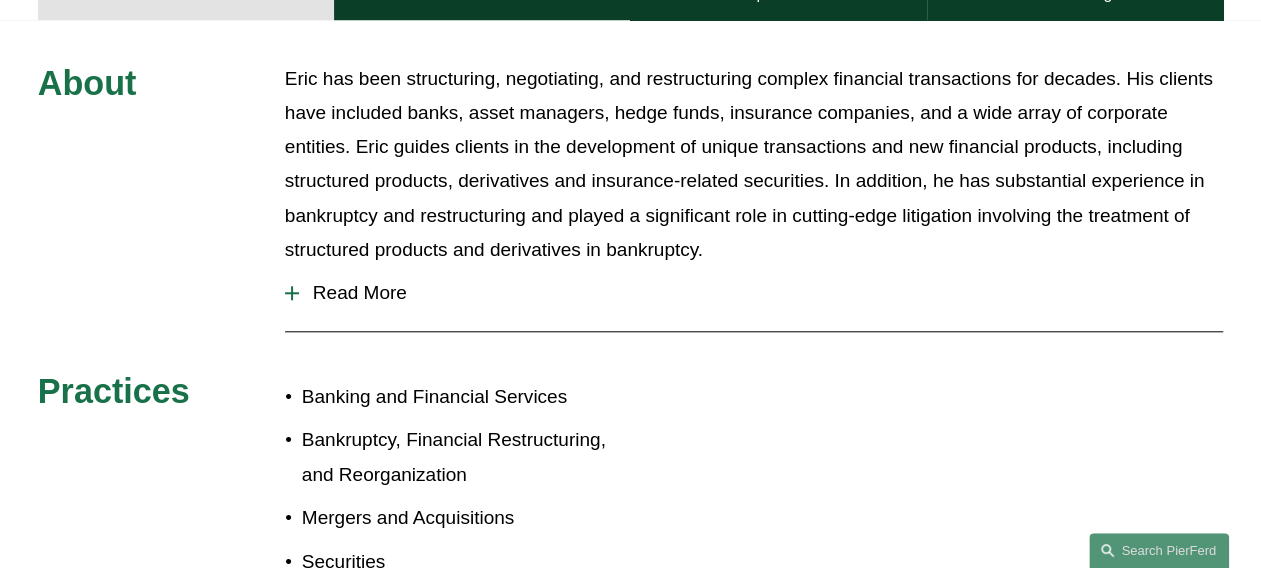 scroll, scrollTop: 500, scrollLeft: 0, axis: vertical 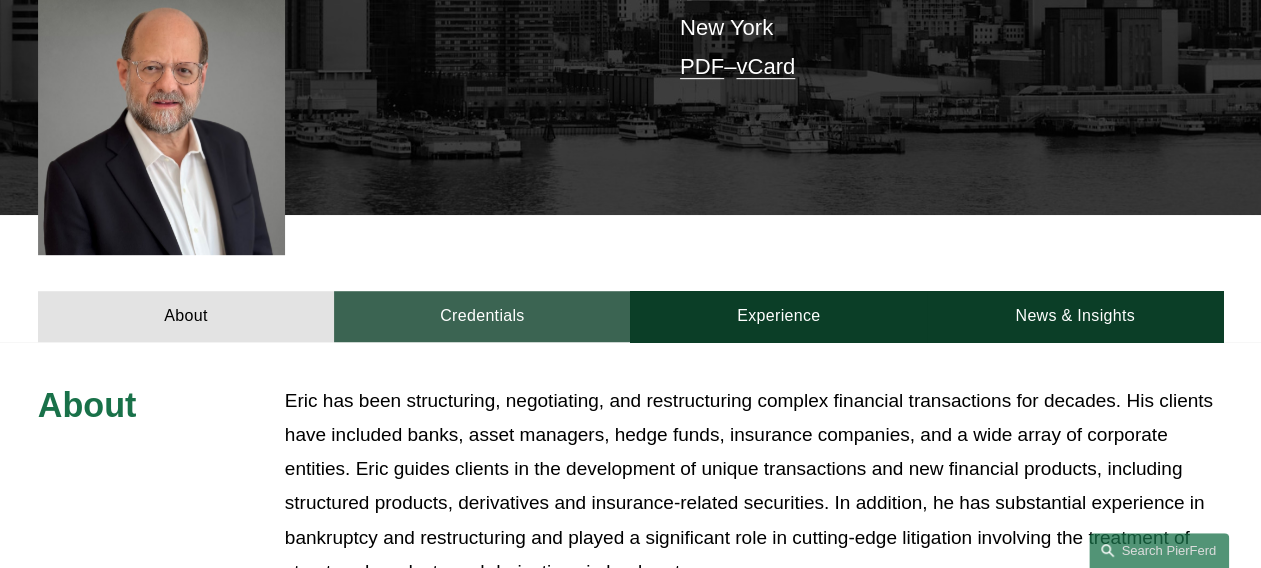 click on "Credentials" at bounding box center [482, 316] 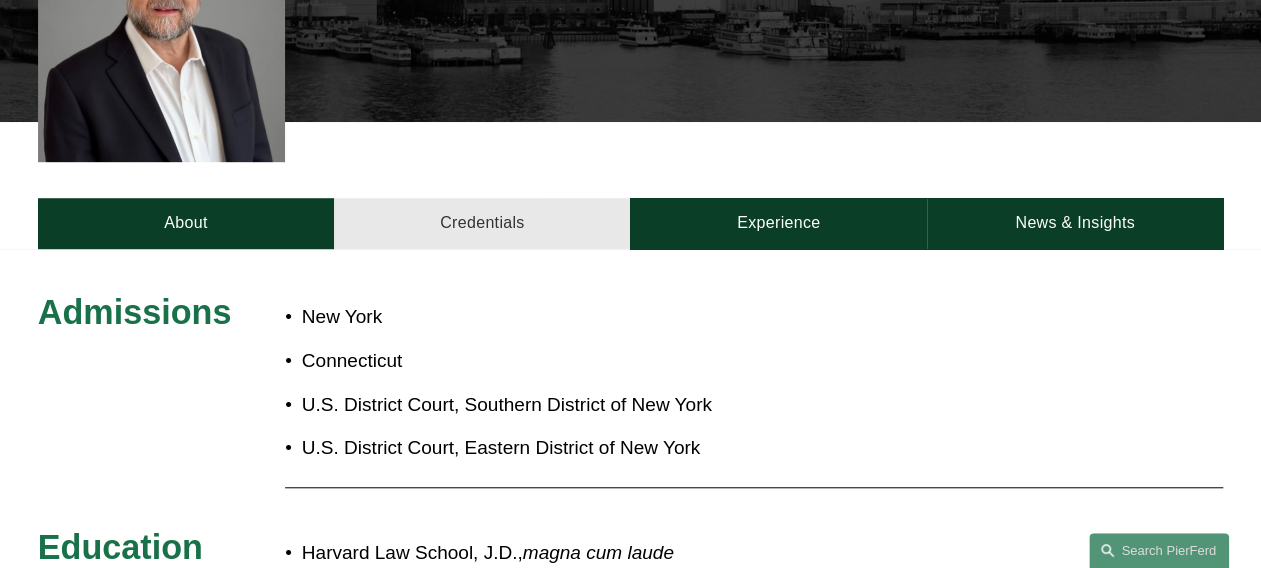 scroll, scrollTop: 500, scrollLeft: 0, axis: vertical 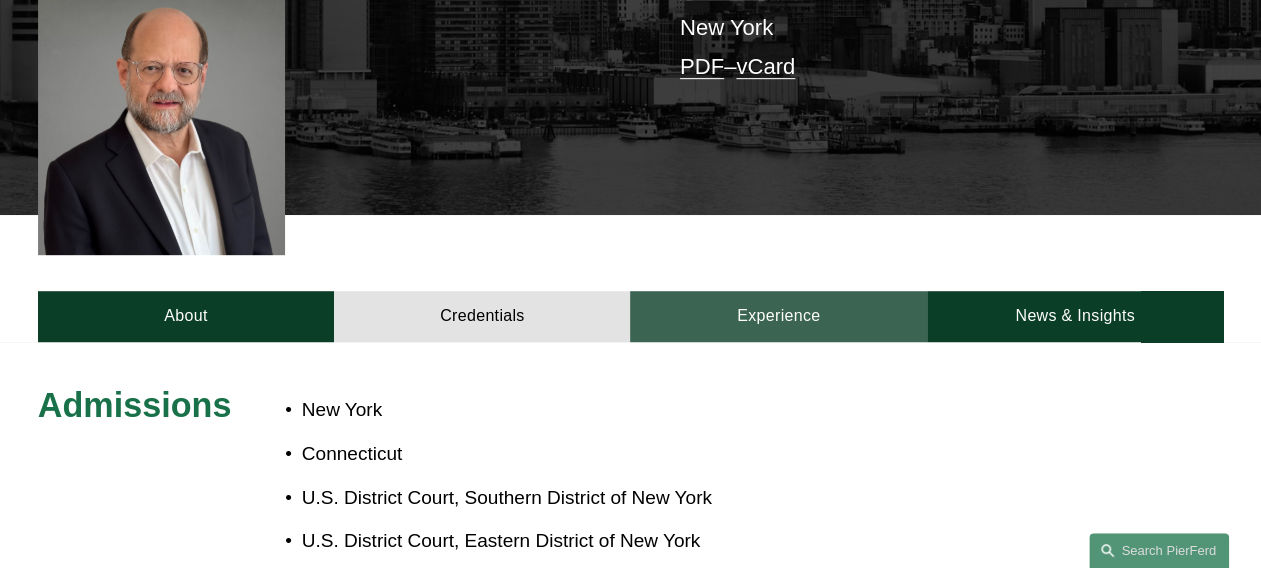 click on "Experience" at bounding box center [778, 316] 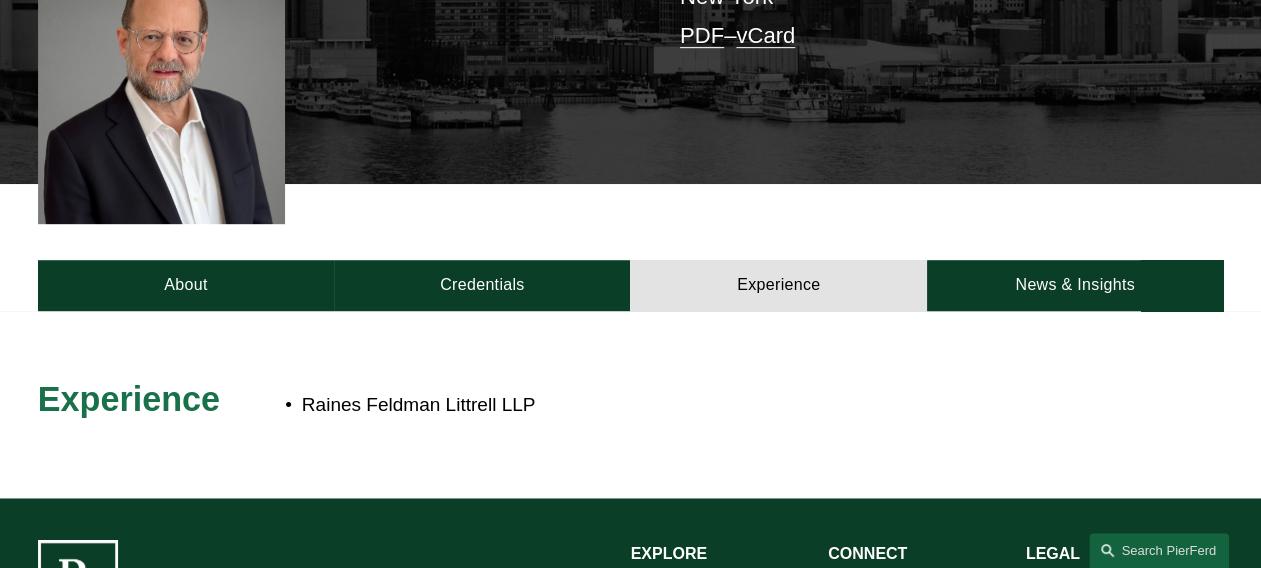scroll, scrollTop: 500, scrollLeft: 0, axis: vertical 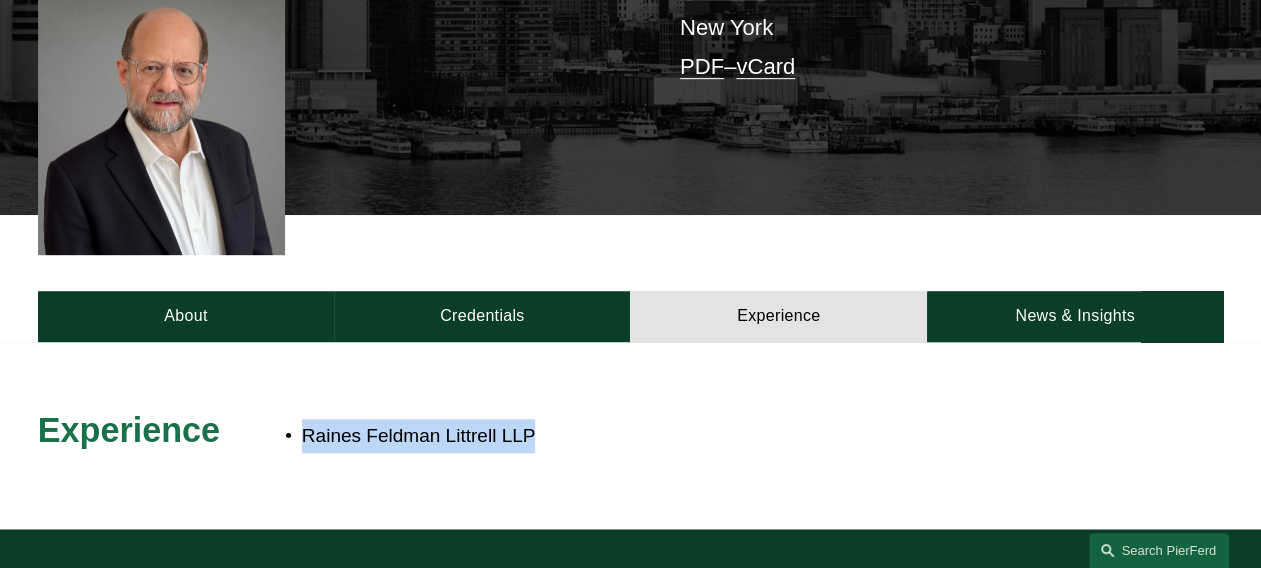 drag, startPoint x: 302, startPoint y: 439, endPoint x: 535, endPoint y: 443, distance: 233.03433 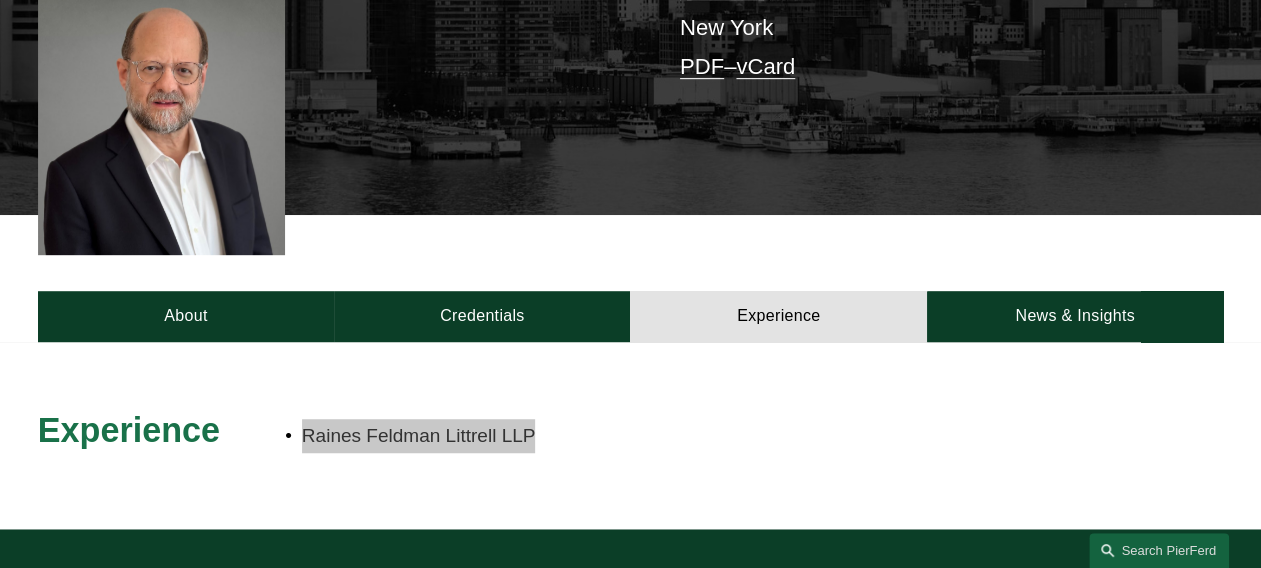 scroll, scrollTop: 0, scrollLeft: 0, axis: both 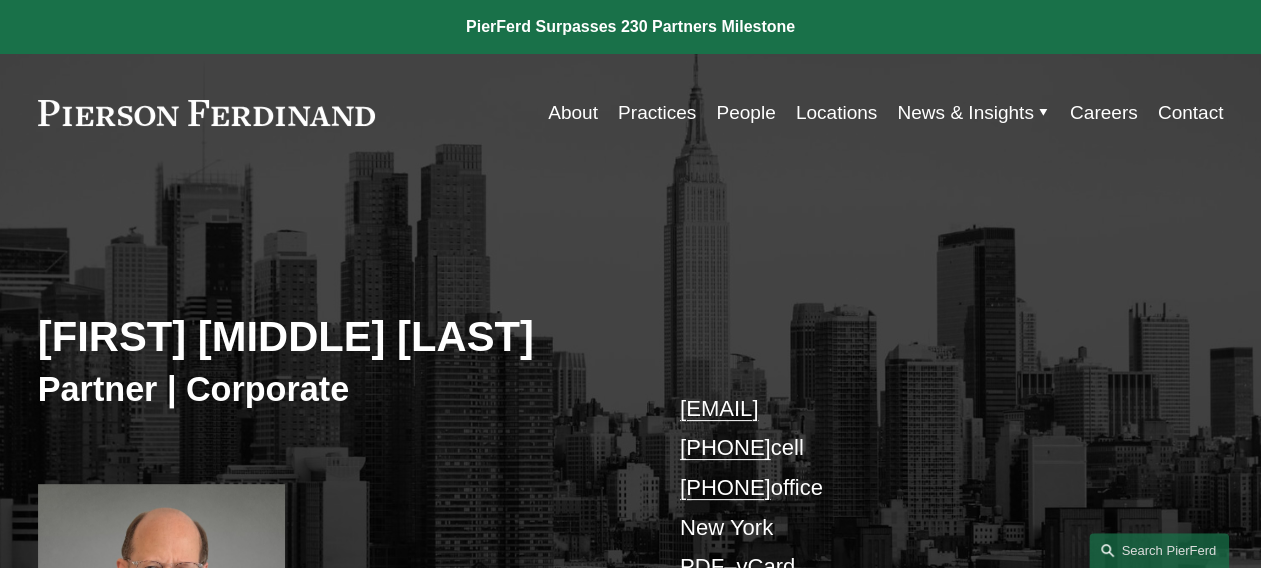 click on "Practices" at bounding box center [657, 113] 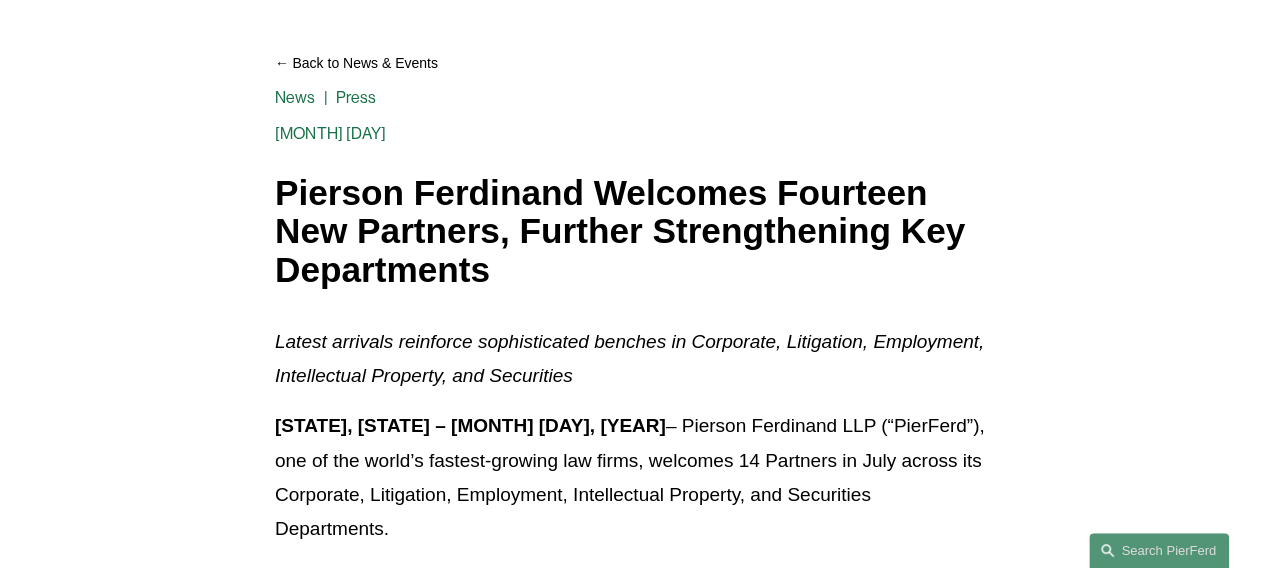 scroll, scrollTop: 0, scrollLeft: 0, axis: both 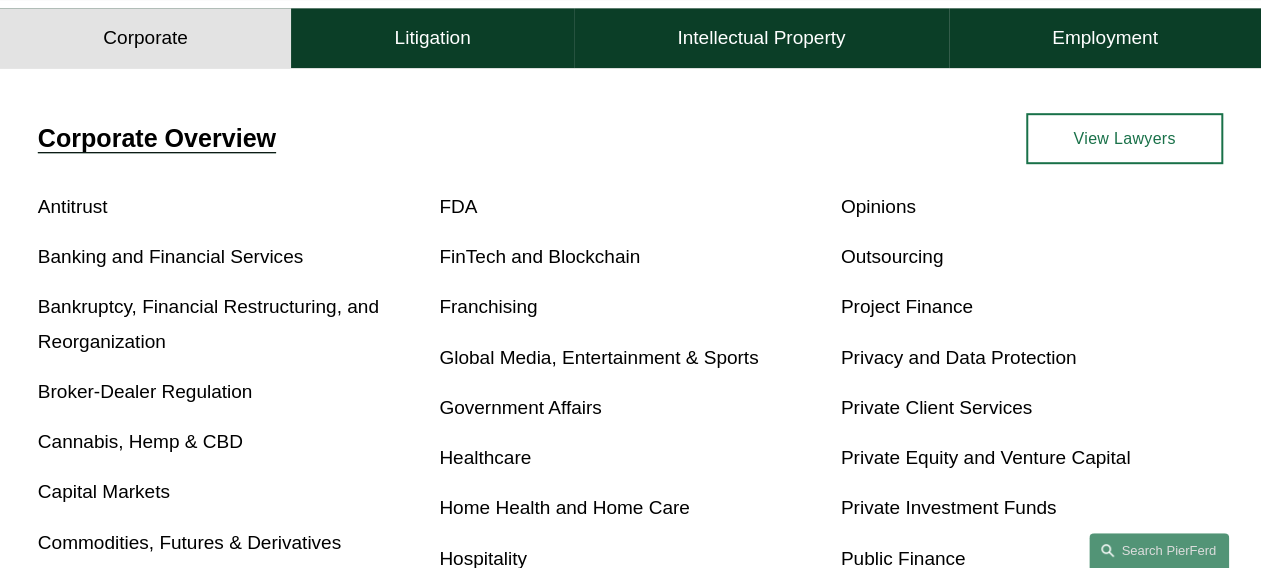 click on "Private Client Services" at bounding box center (936, 407) 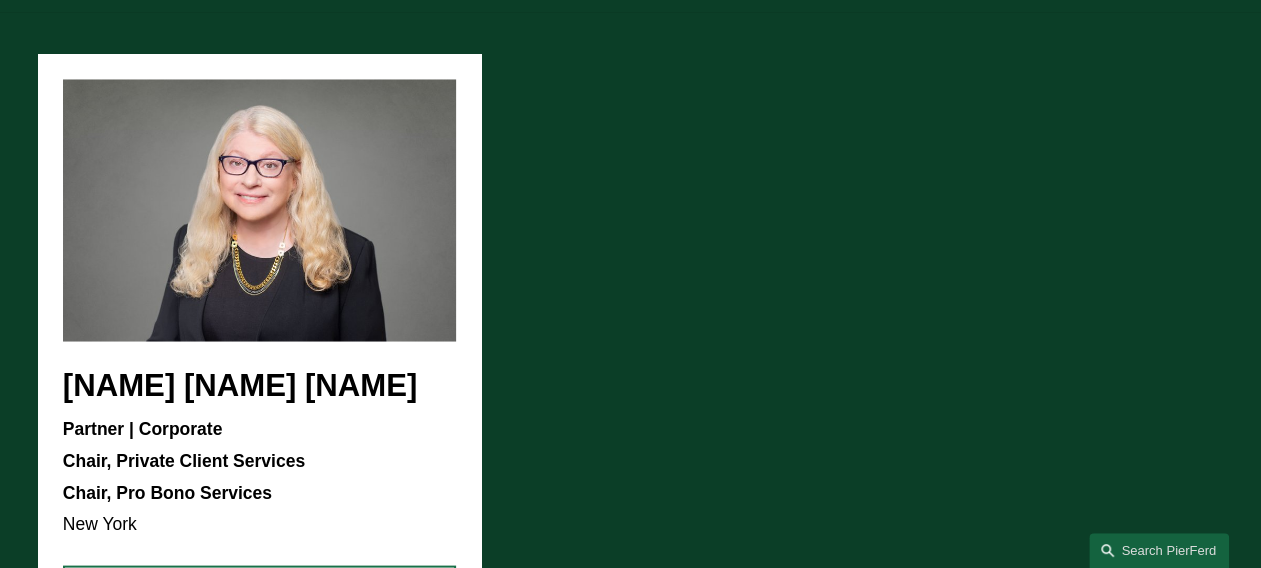 scroll, scrollTop: 1300, scrollLeft: 0, axis: vertical 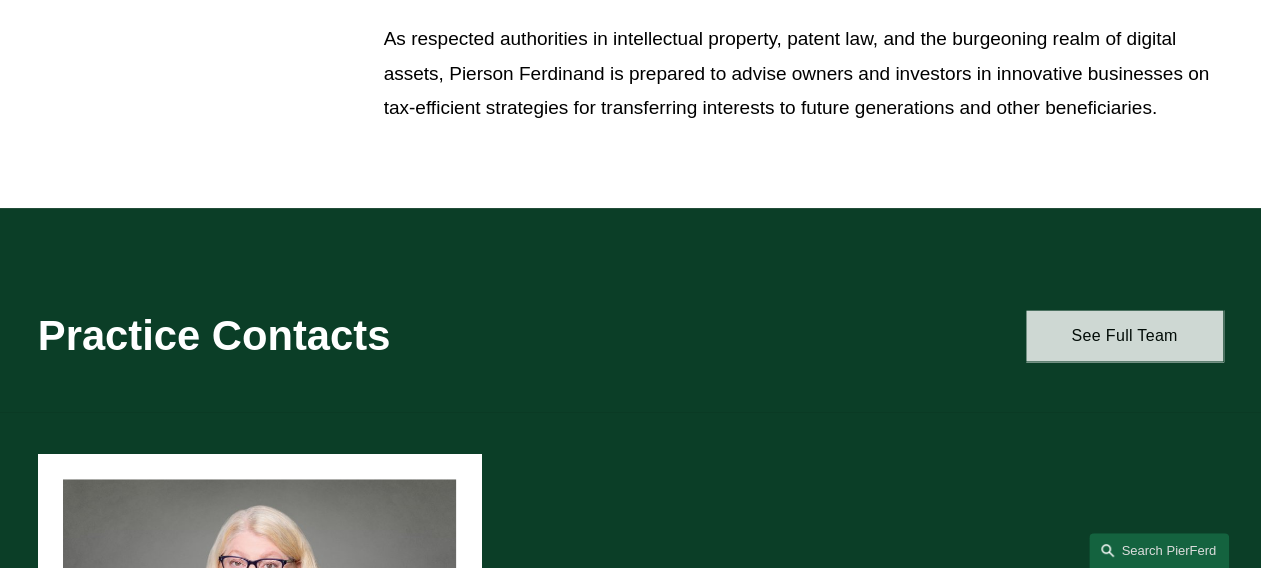 click on "See Full Team" at bounding box center [1125, 335] 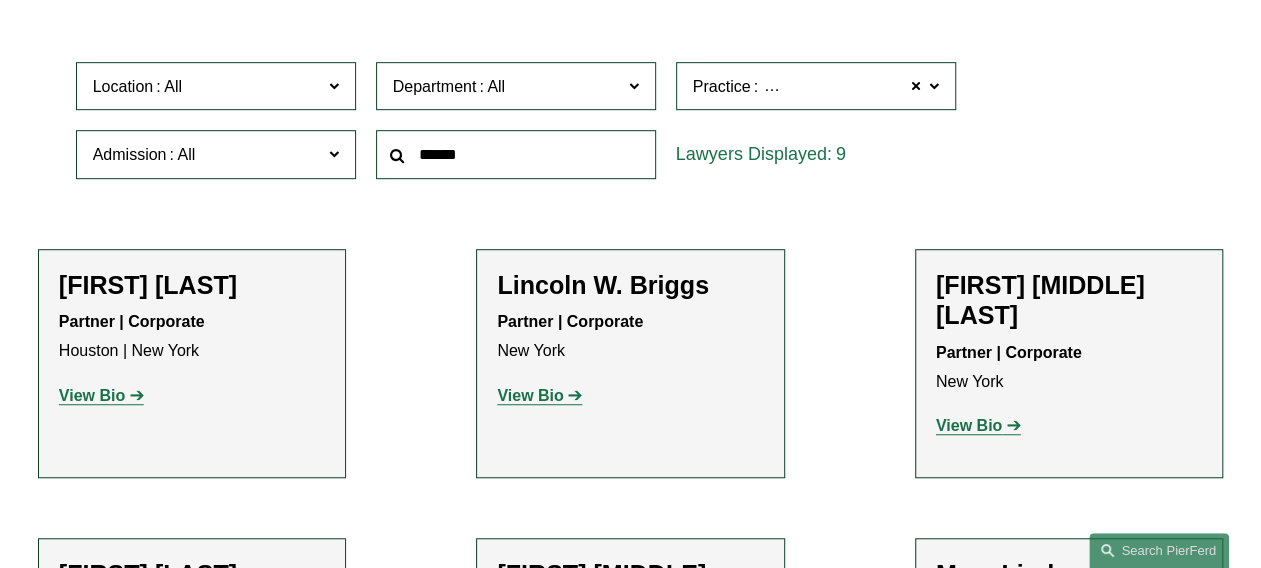 scroll, scrollTop: 600, scrollLeft: 0, axis: vertical 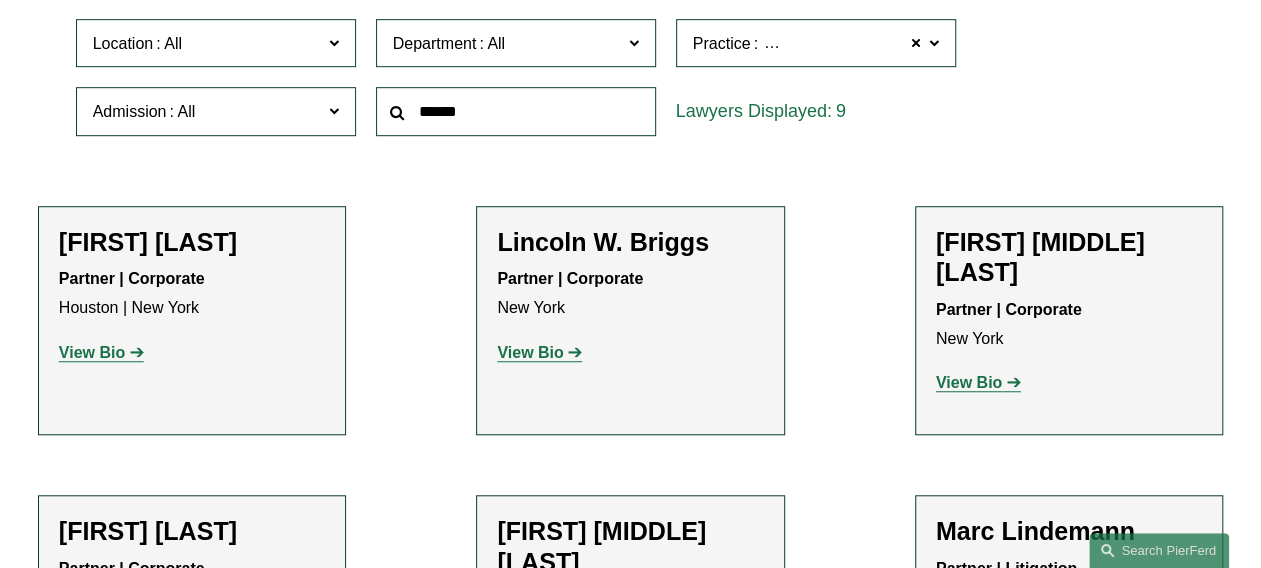 click on "View Bio" 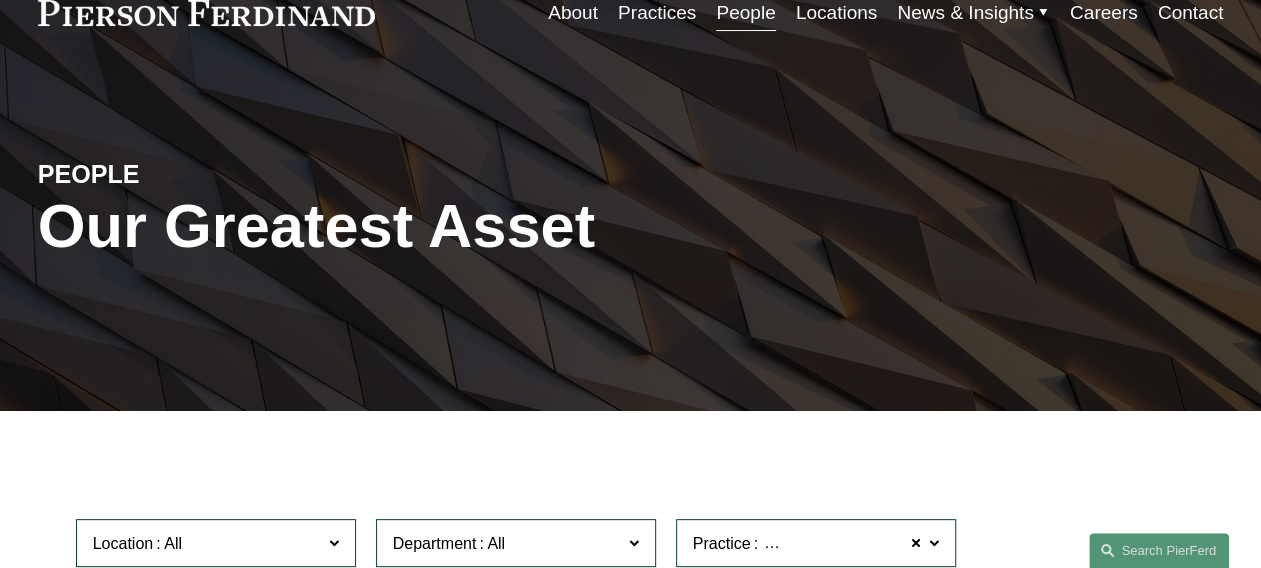 scroll, scrollTop: 0, scrollLeft: 0, axis: both 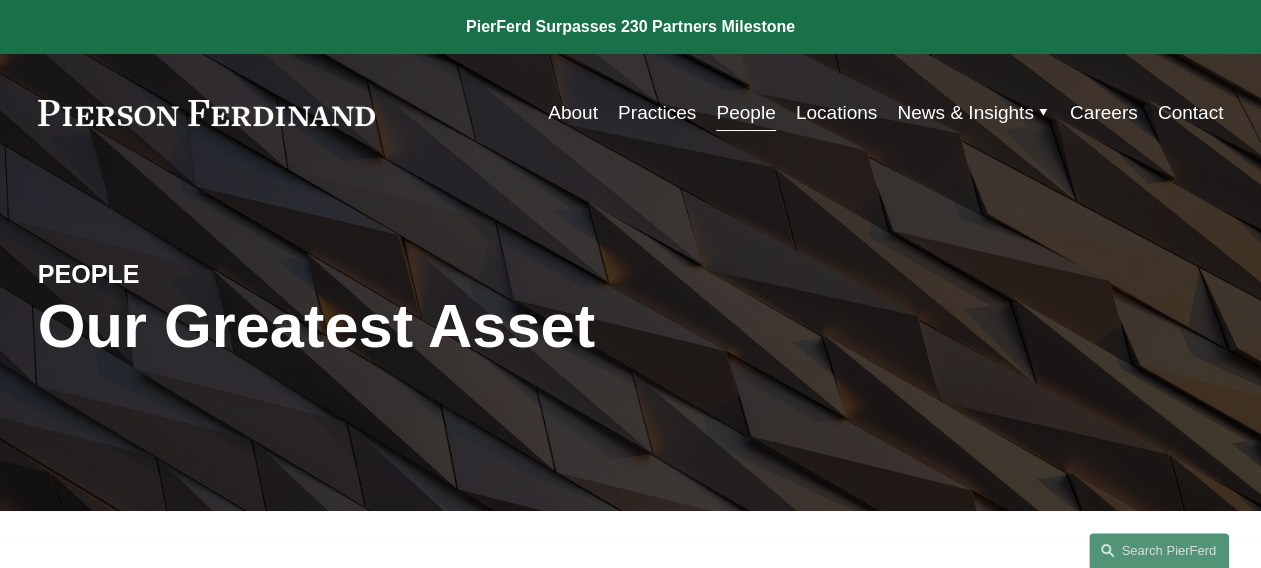 click on "PEOPLE
Our Greatest Asset" at bounding box center (630, 341) 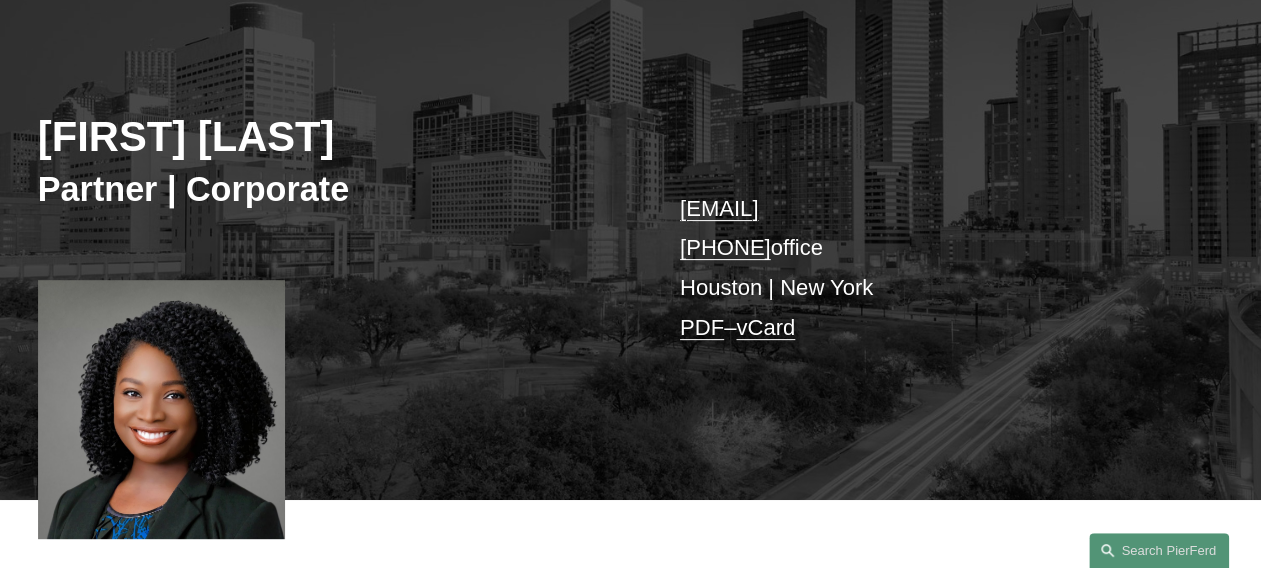 scroll, scrollTop: 0, scrollLeft: 0, axis: both 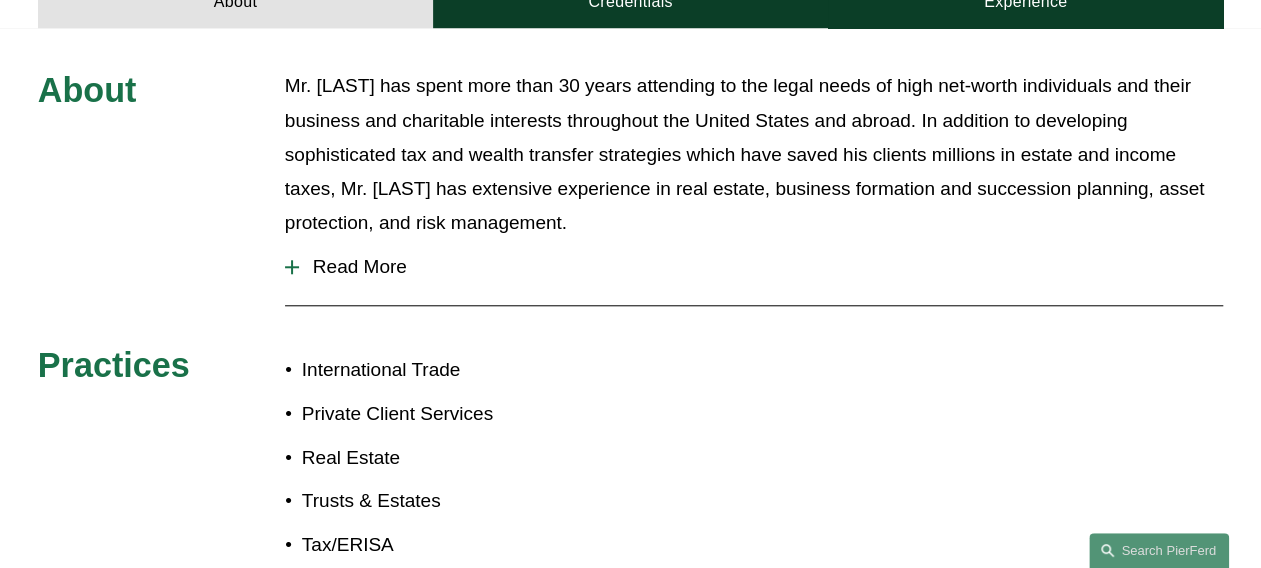 click at bounding box center (292, 267) 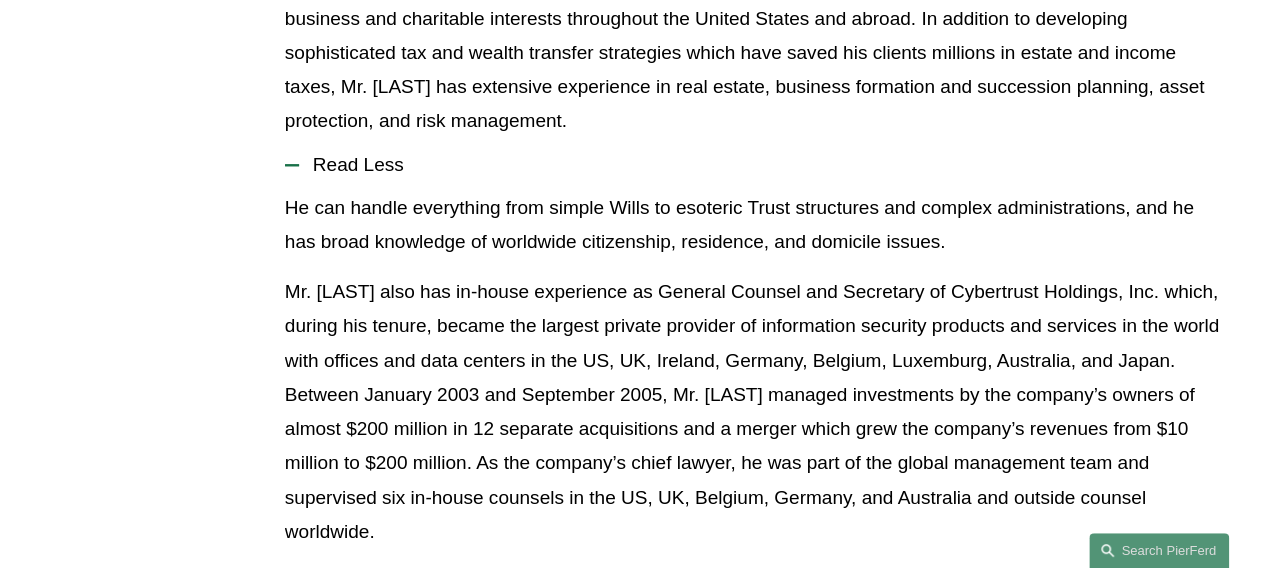 scroll, scrollTop: 700, scrollLeft: 0, axis: vertical 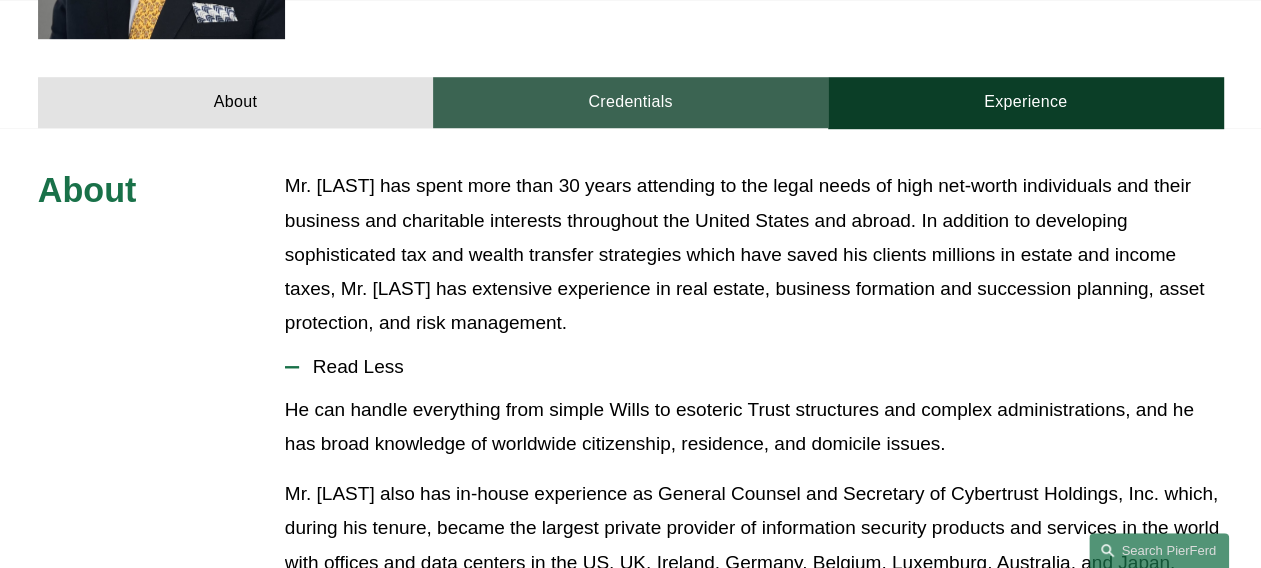 click on "Credentials" at bounding box center (630, 102) 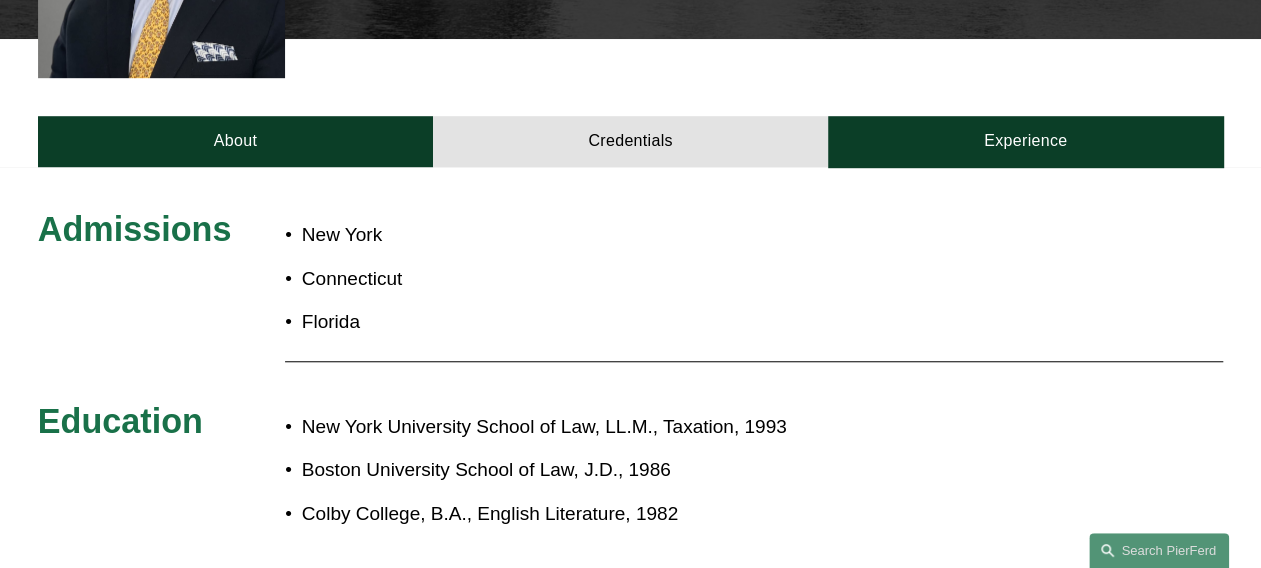 scroll, scrollTop: 600, scrollLeft: 0, axis: vertical 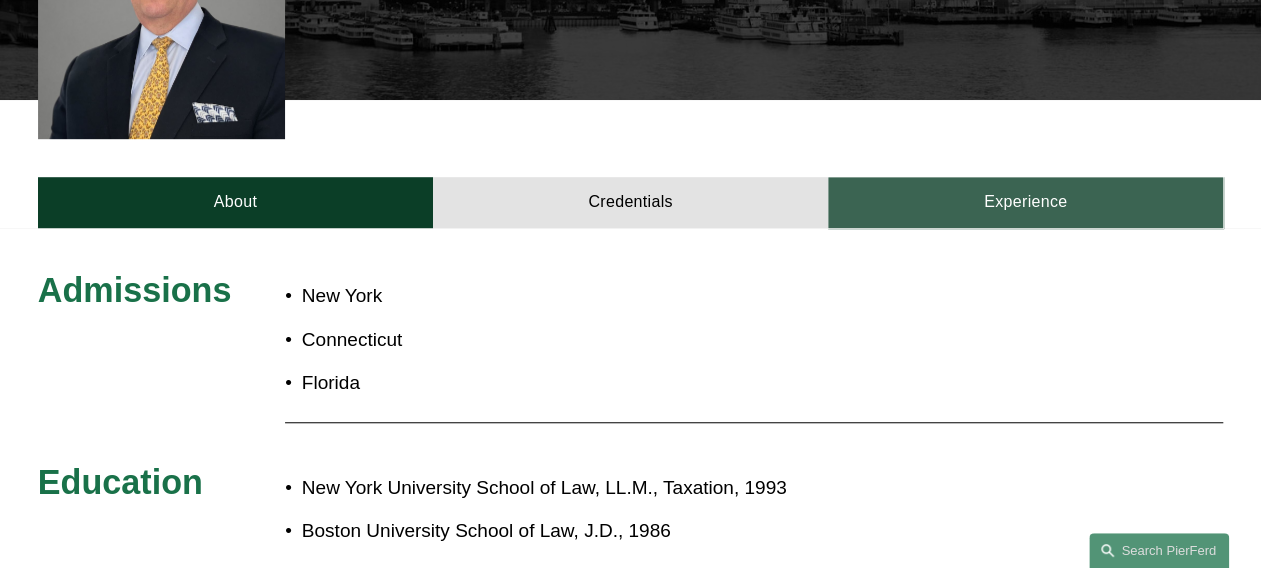 click on "Experience" at bounding box center (1025, 202) 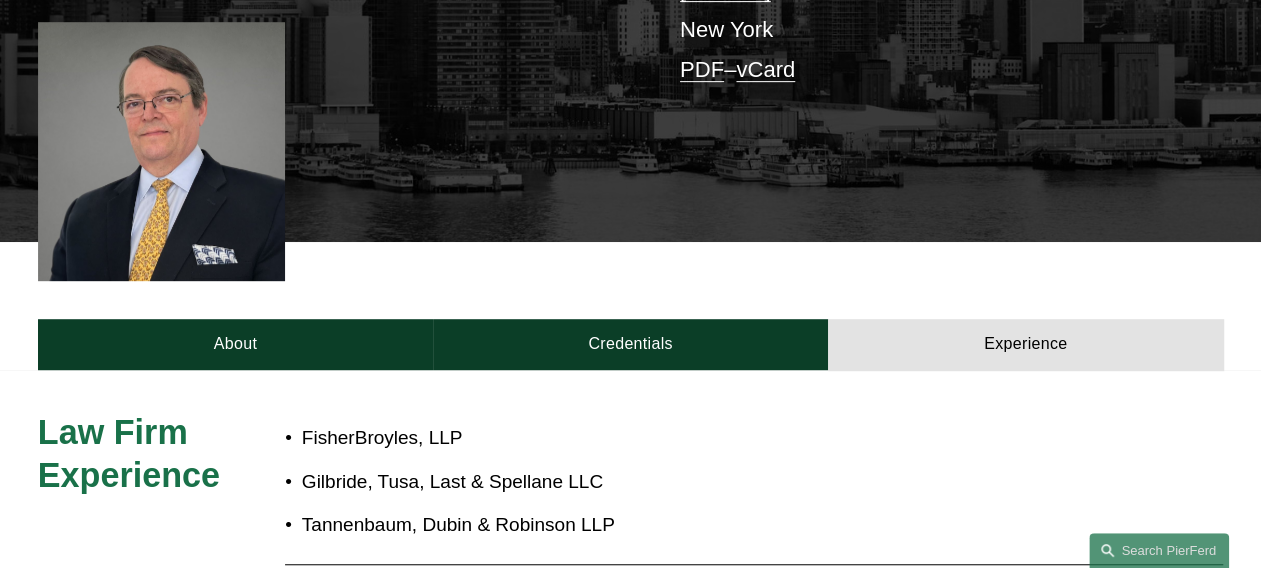 scroll, scrollTop: 500, scrollLeft: 0, axis: vertical 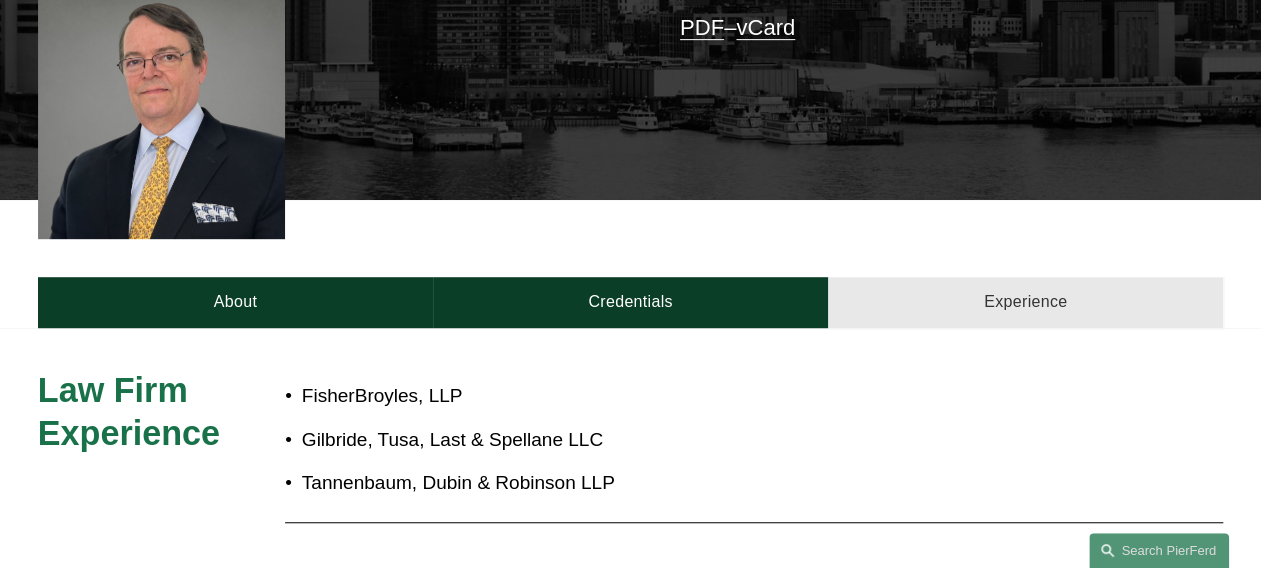 click on "Experience" at bounding box center [1025, 302] 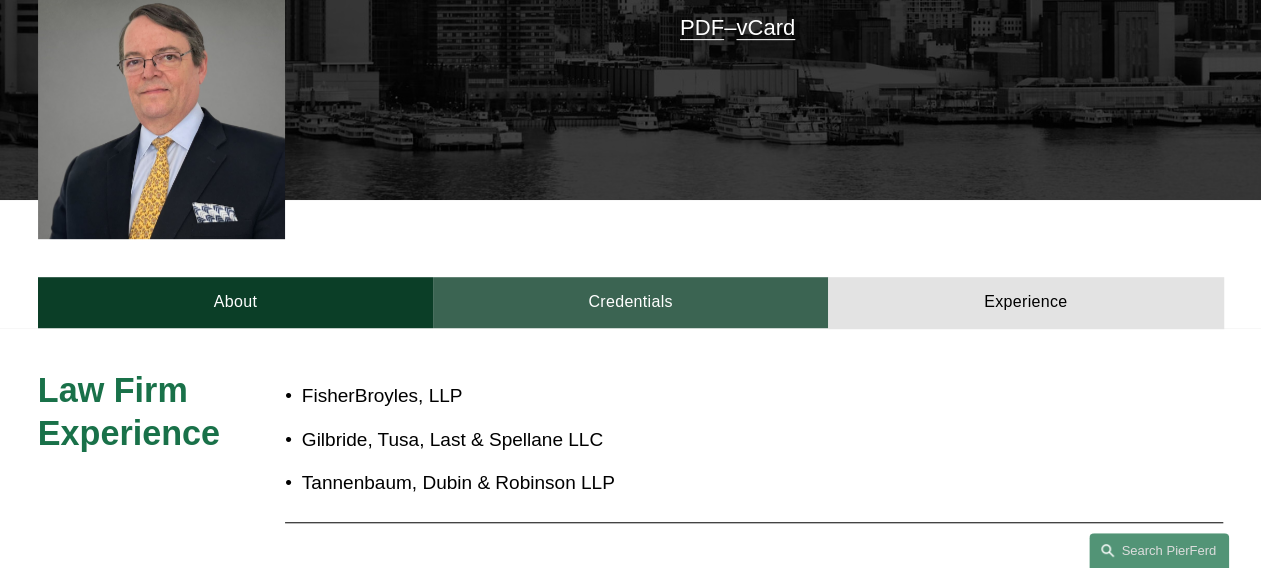 click on "Credentials" at bounding box center (630, 302) 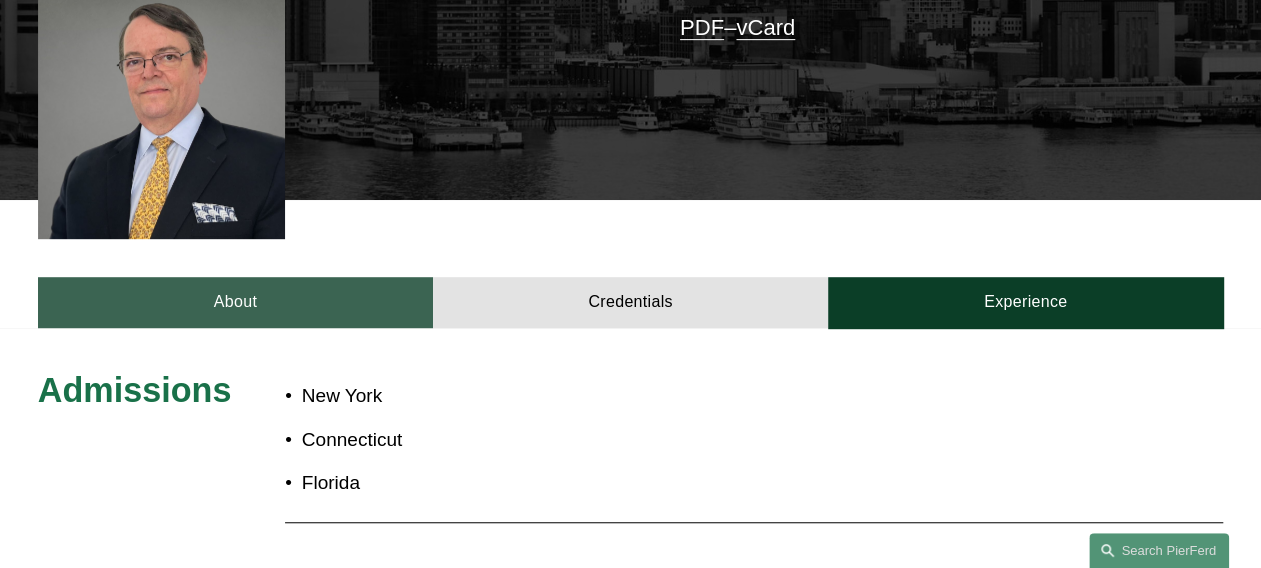 click on "About" at bounding box center [235, 302] 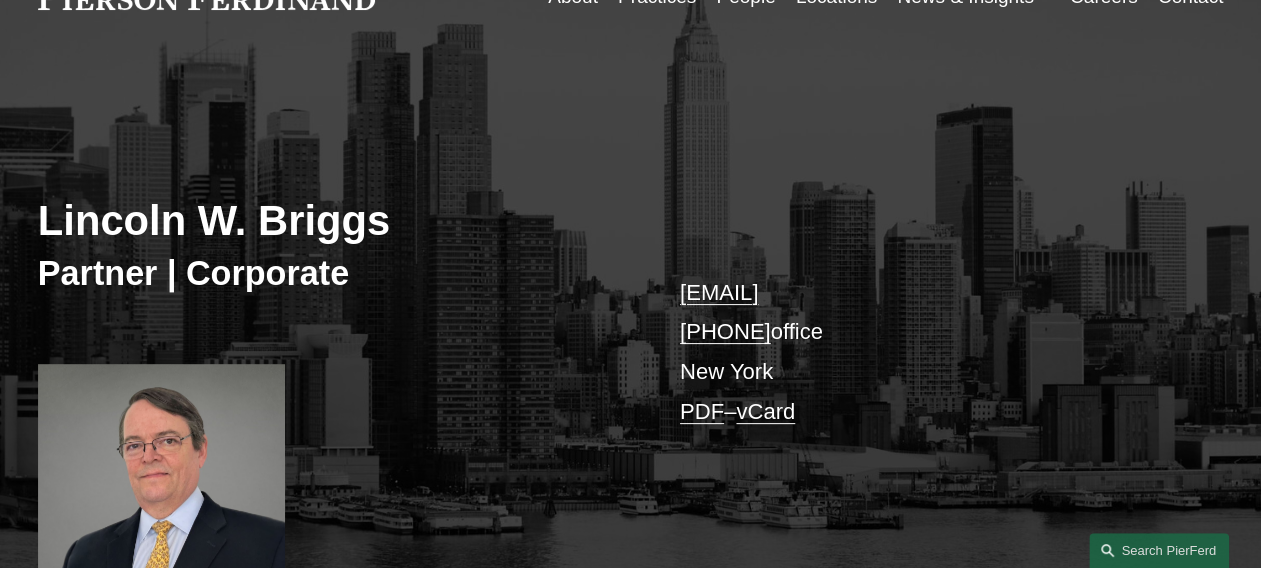 scroll, scrollTop: 100, scrollLeft: 0, axis: vertical 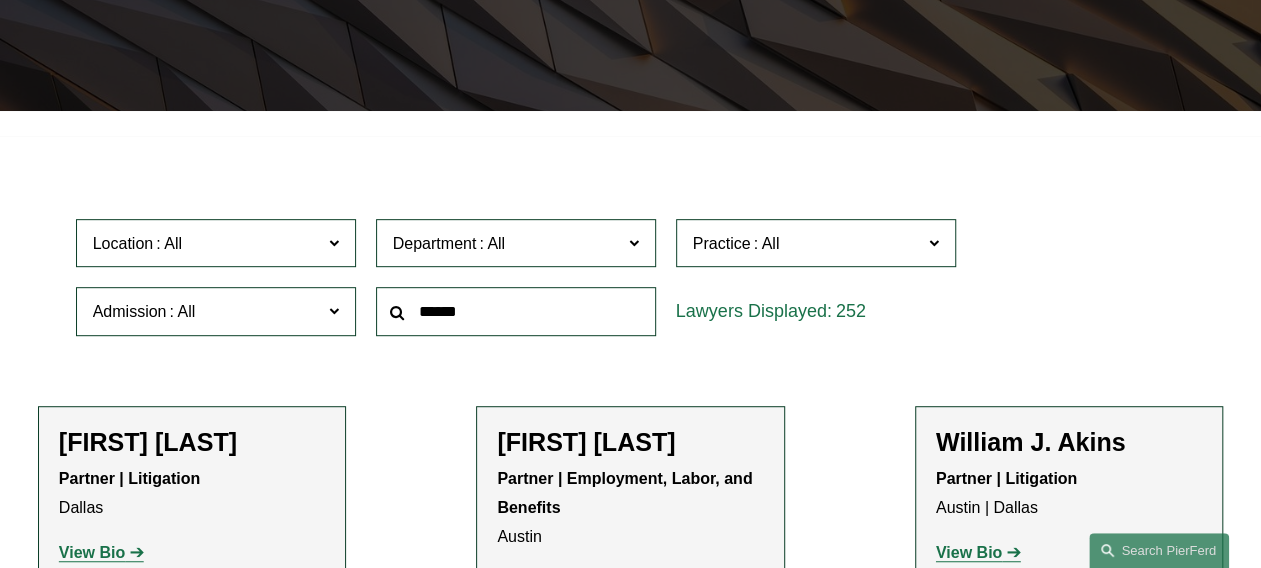 click 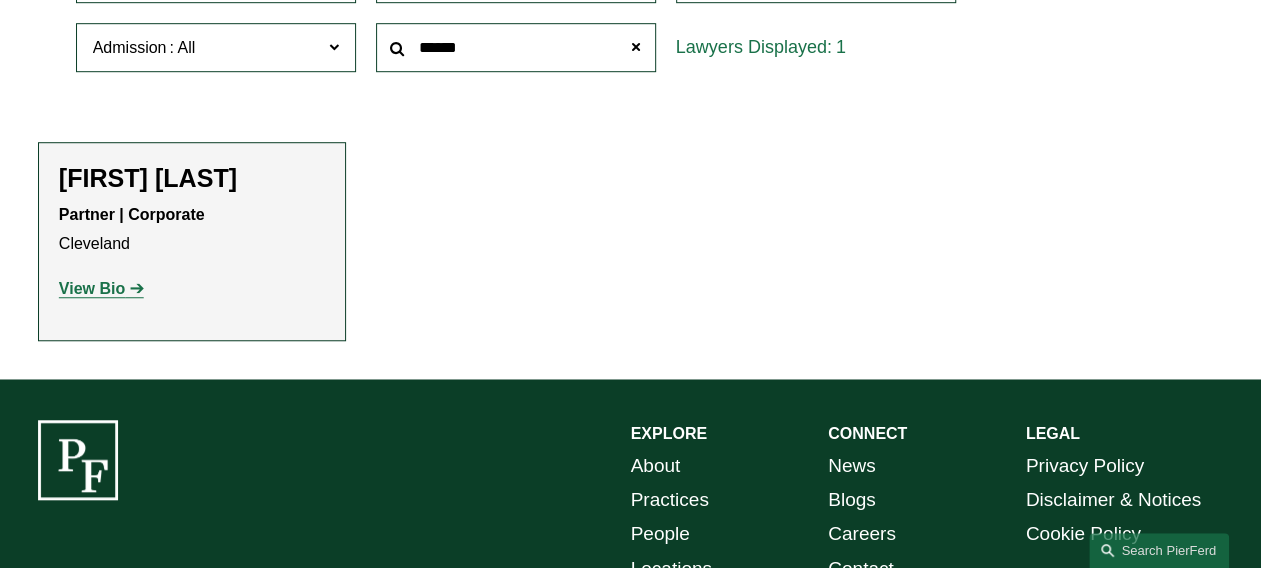 scroll, scrollTop: 700, scrollLeft: 0, axis: vertical 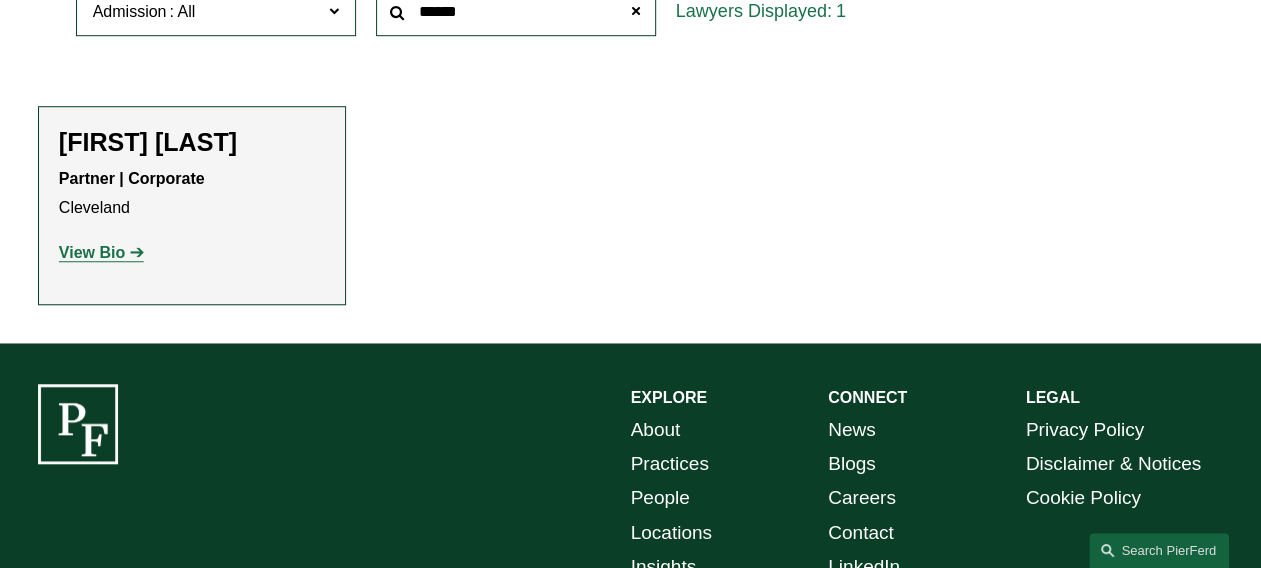 type on "******" 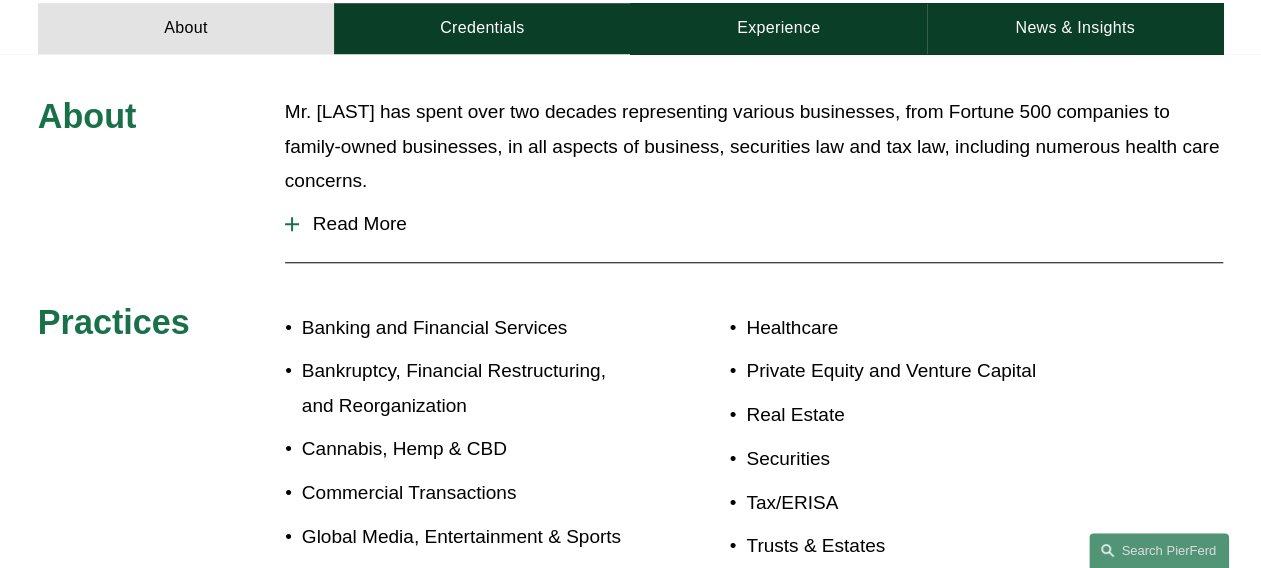 scroll, scrollTop: 800, scrollLeft: 0, axis: vertical 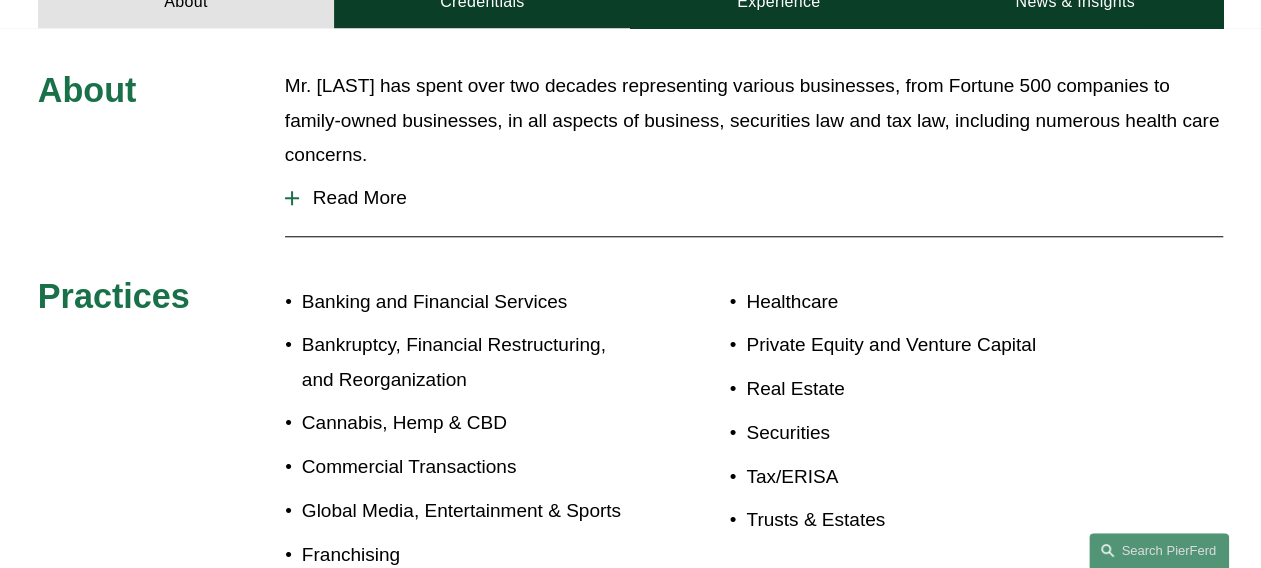 click at bounding box center [292, 198] 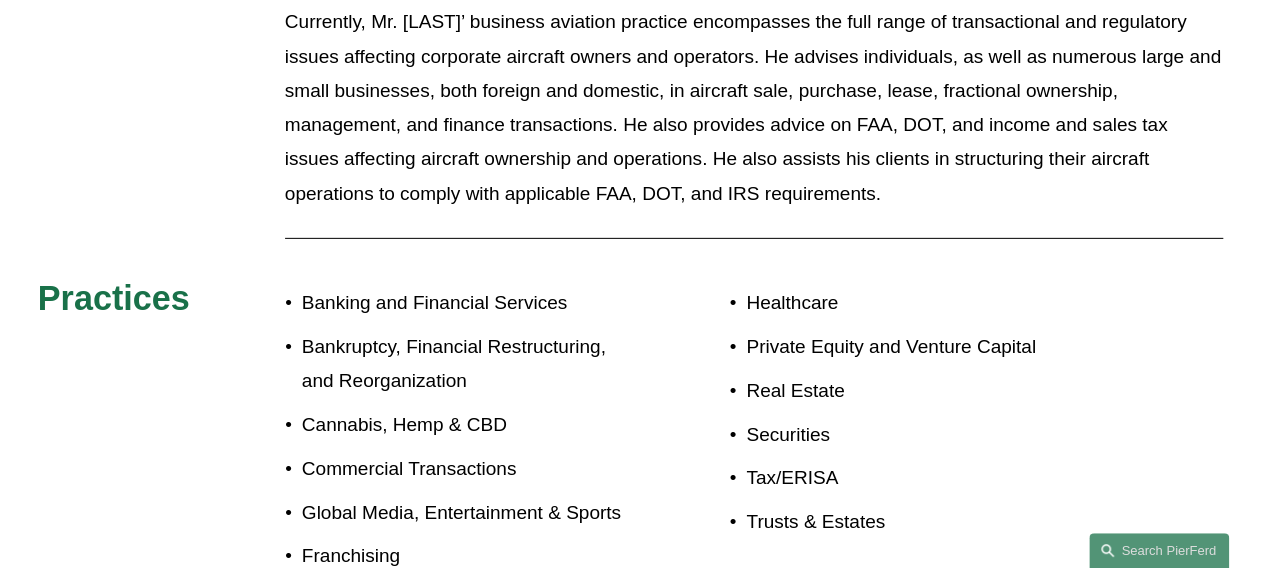 scroll, scrollTop: 3100, scrollLeft: 0, axis: vertical 